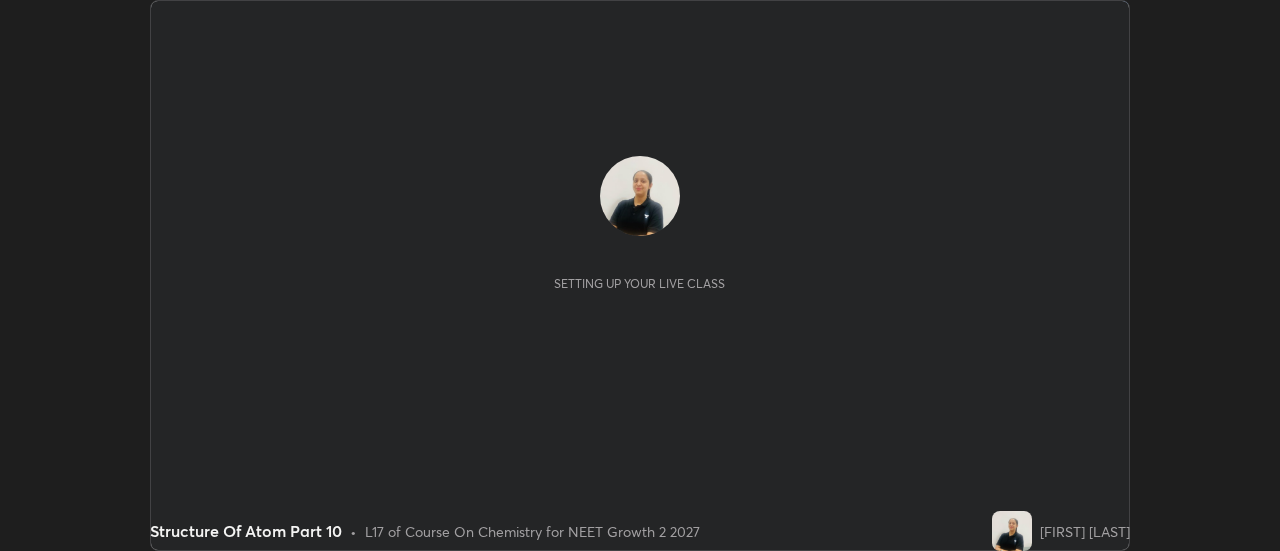 scroll, scrollTop: 0, scrollLeft: 0, axis: both 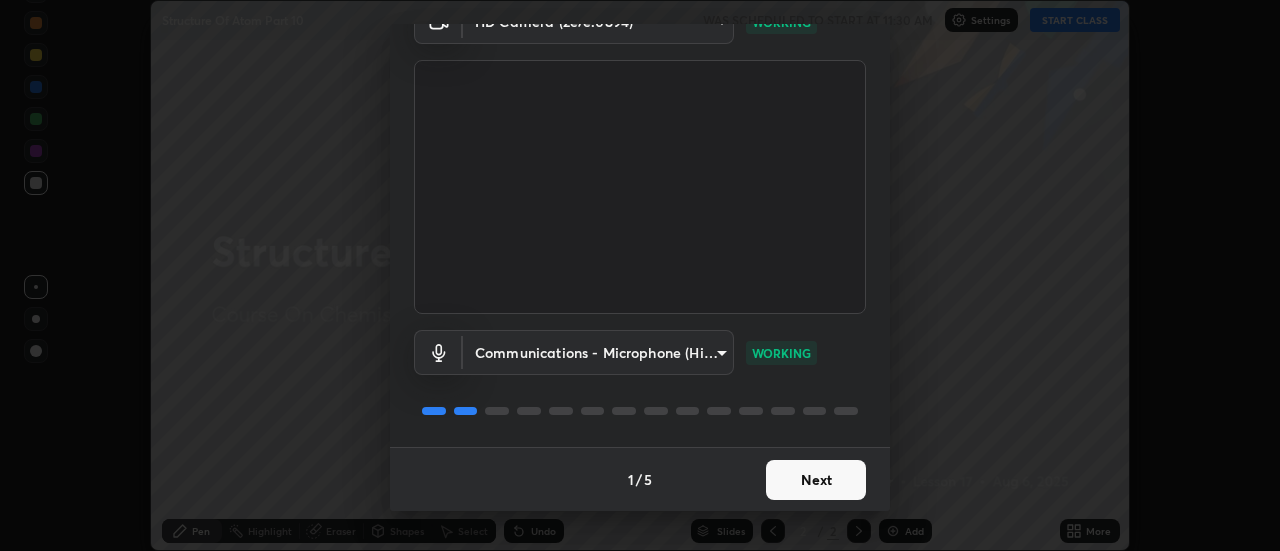 click on "Next" at bounding box center [816, 480] 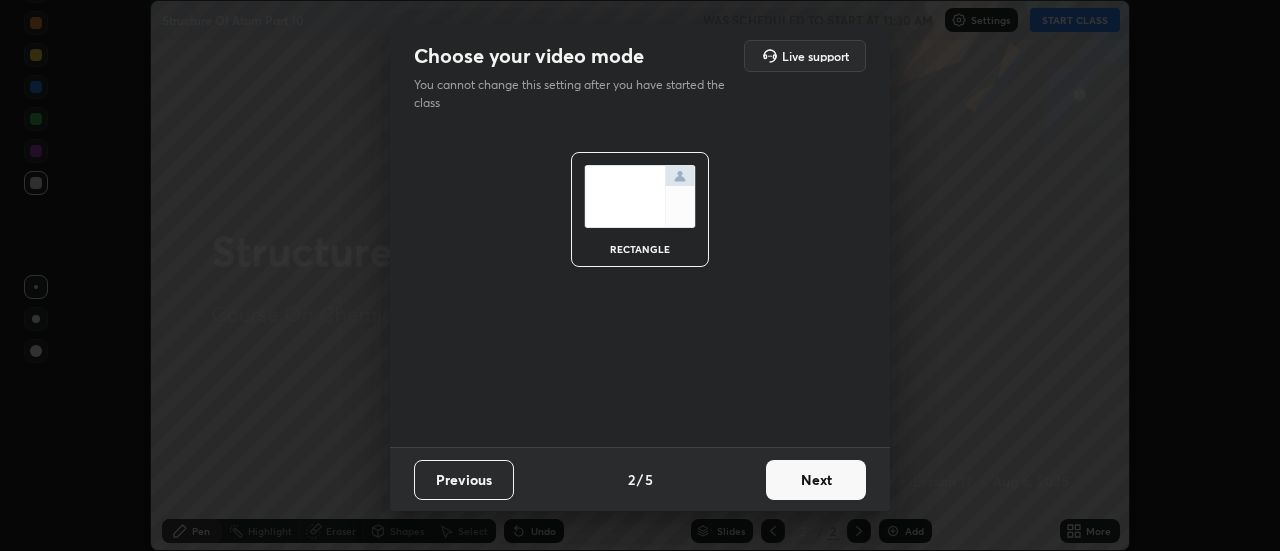 click on "Next" at bounding box center (816, 480) 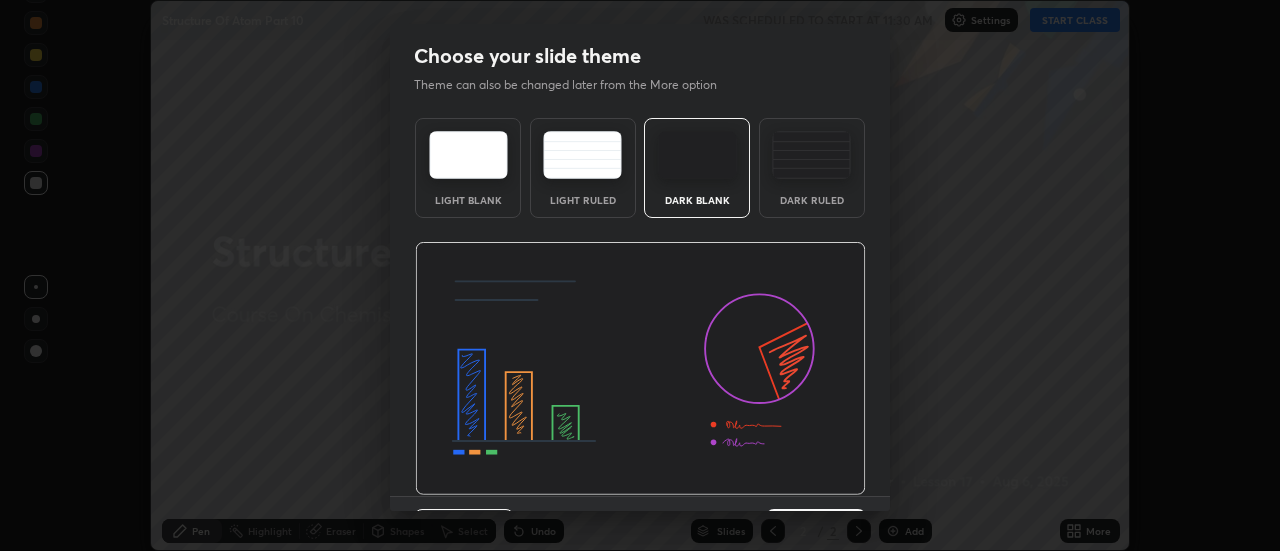 scroll, scrollTop: 49, scrollLeft: 0, axis: vertical 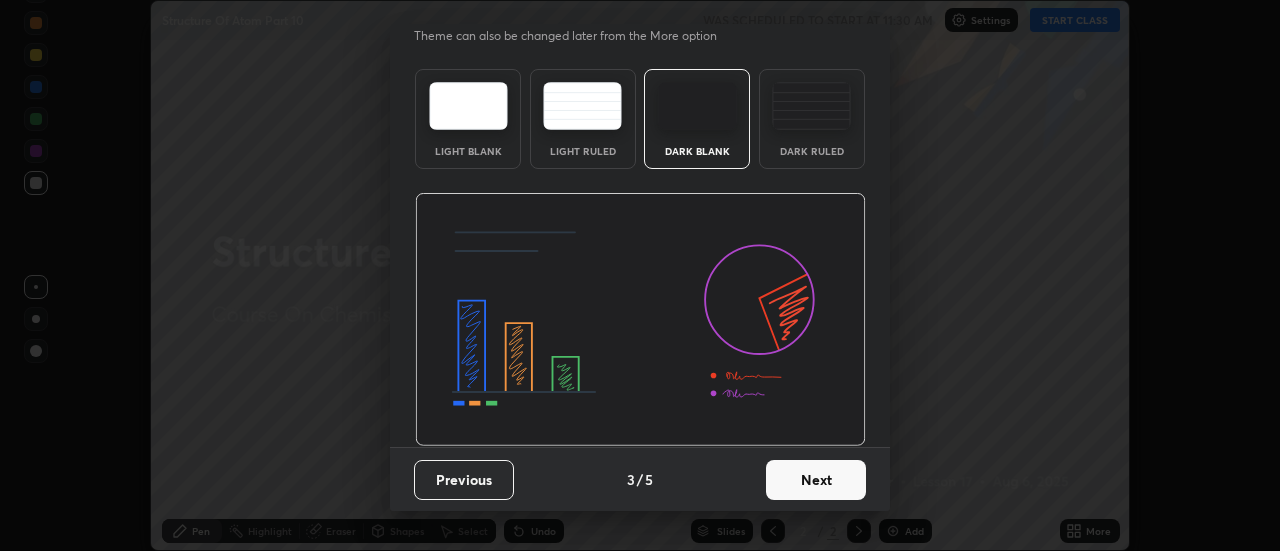 click on "Next" at bounding box center (816, 480) 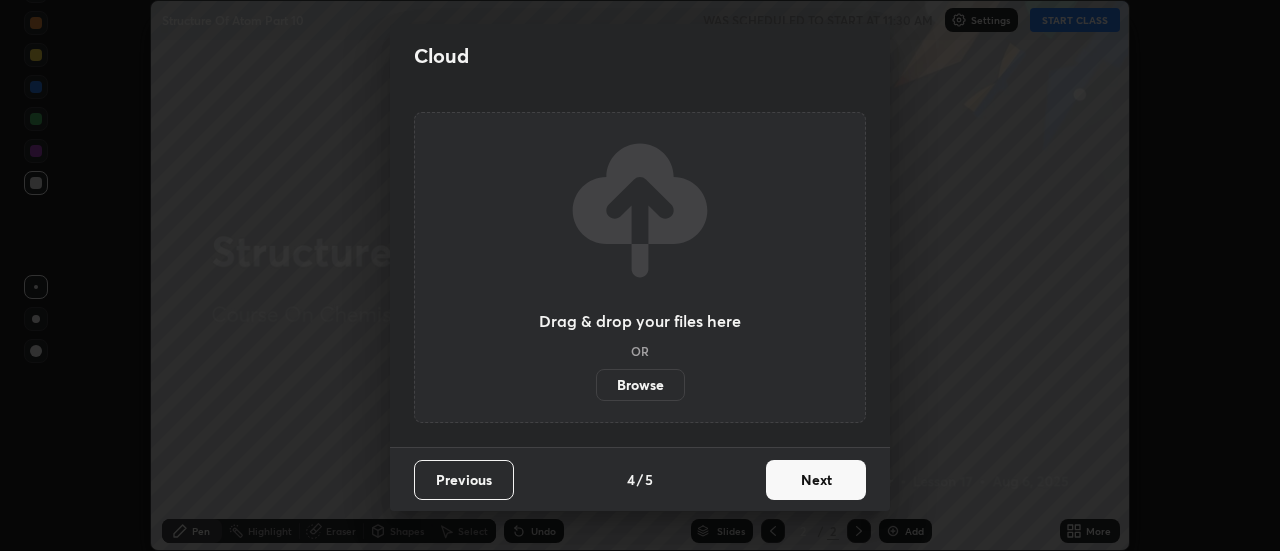 scroll, scrollTop: 0, scrollLeft: 0, axis: both 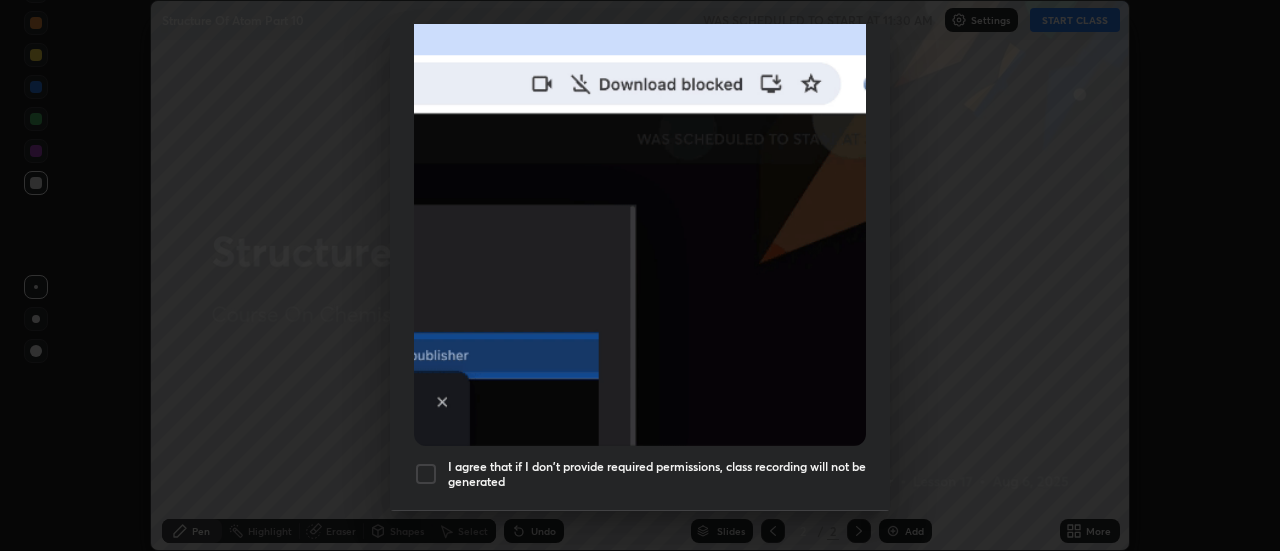 click at bounding box center (426, 474) 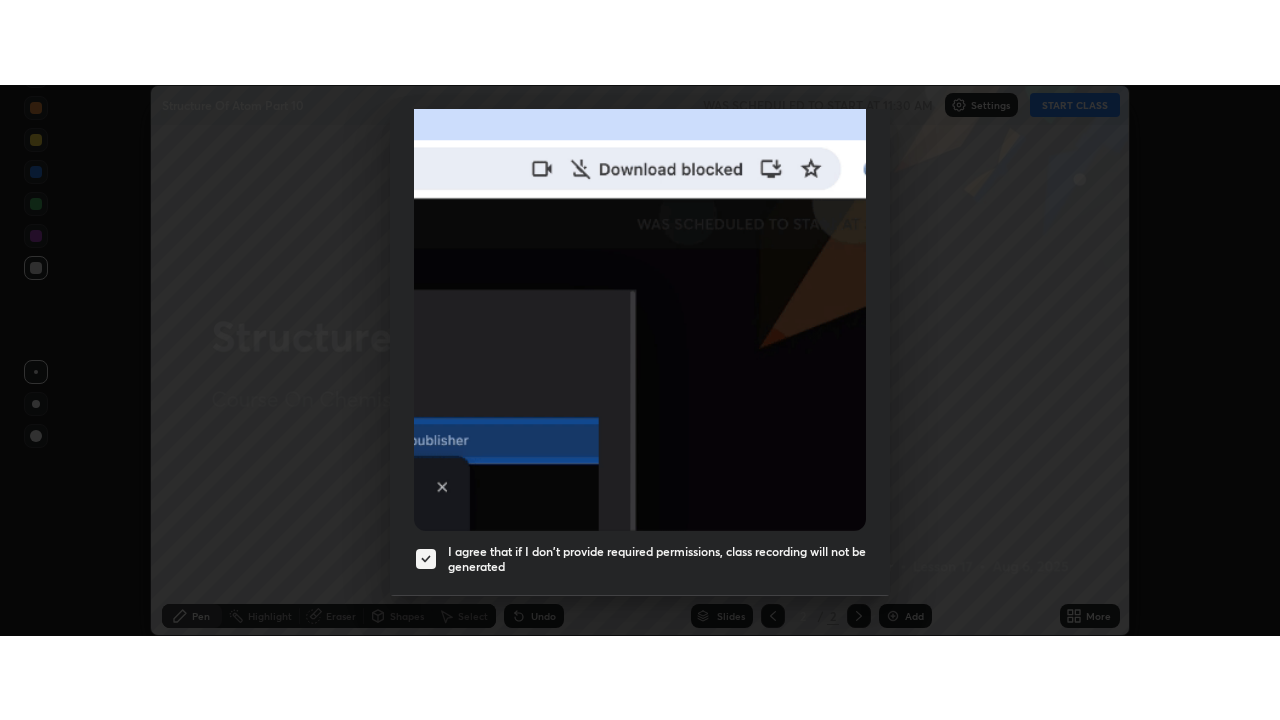 scroll, scrollTop: 513, scrollLeft: 0, axis: vertical 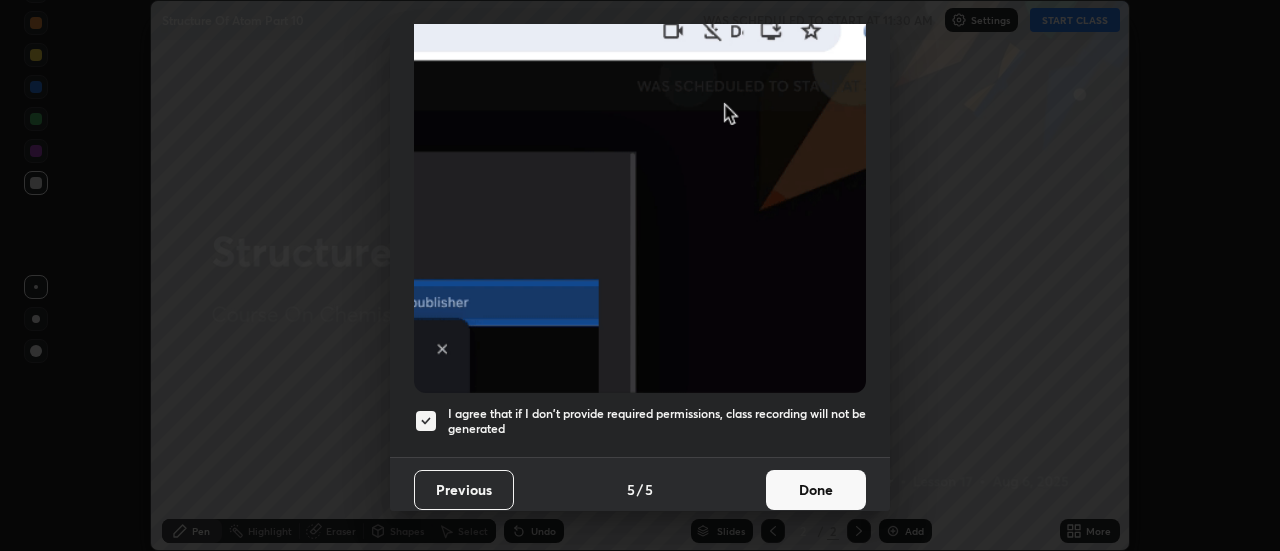 click on "Done" at bounding box center [816, 490] 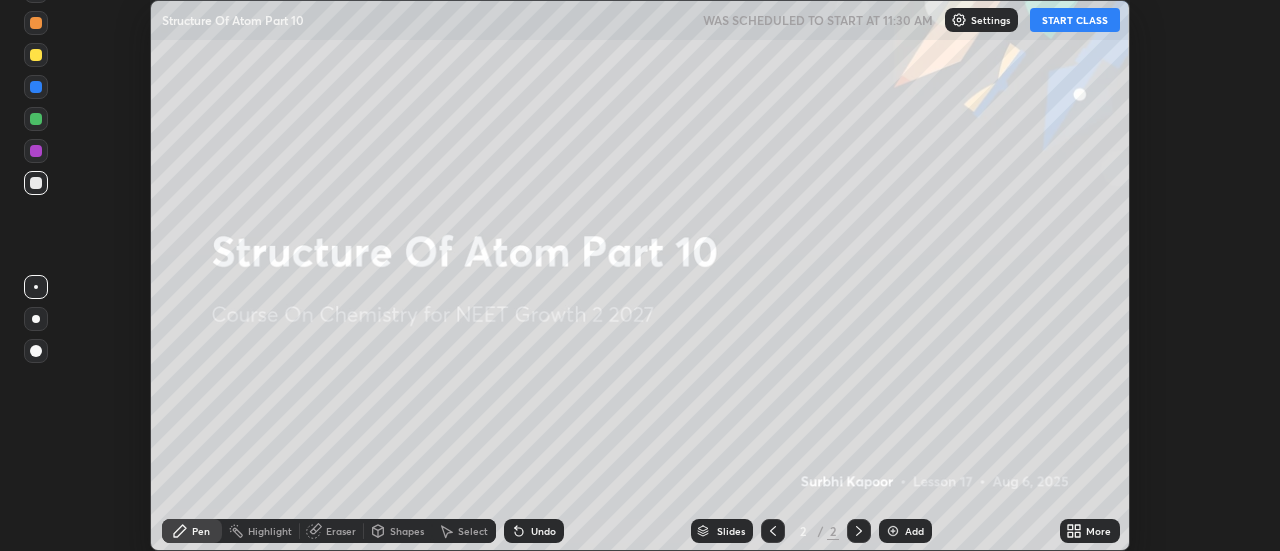 click on "START CLASS" at bounding box center [1075, 20] 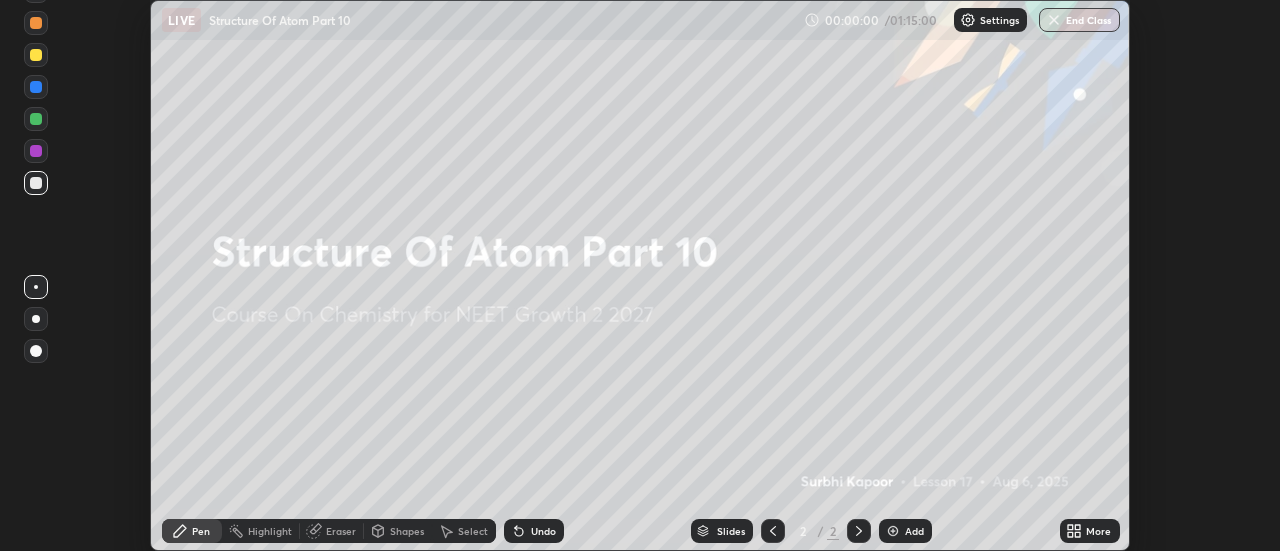 click on "Add" at bounding box center (914, 531) 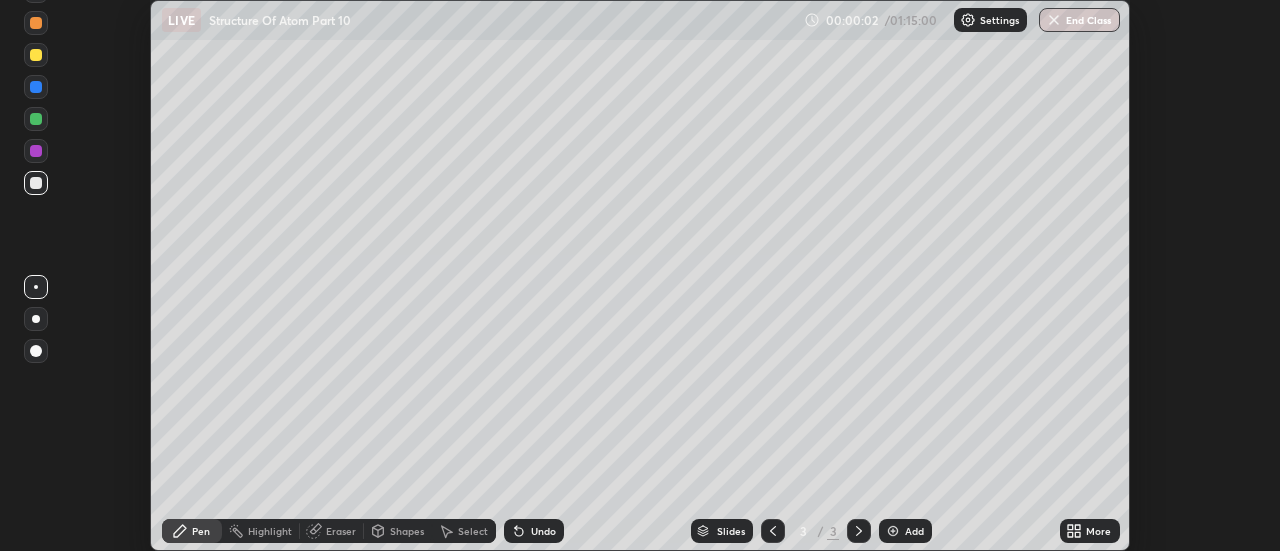 click on "More" at bounding box center (1098, 531) 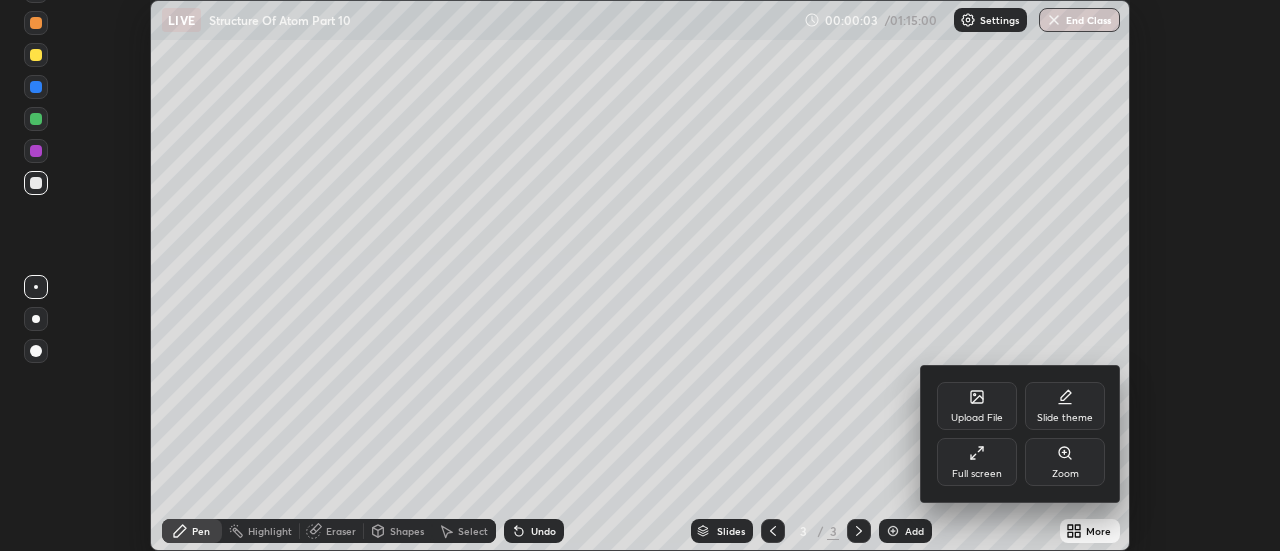 click on "Full screen" at bounding box center [977, 462] 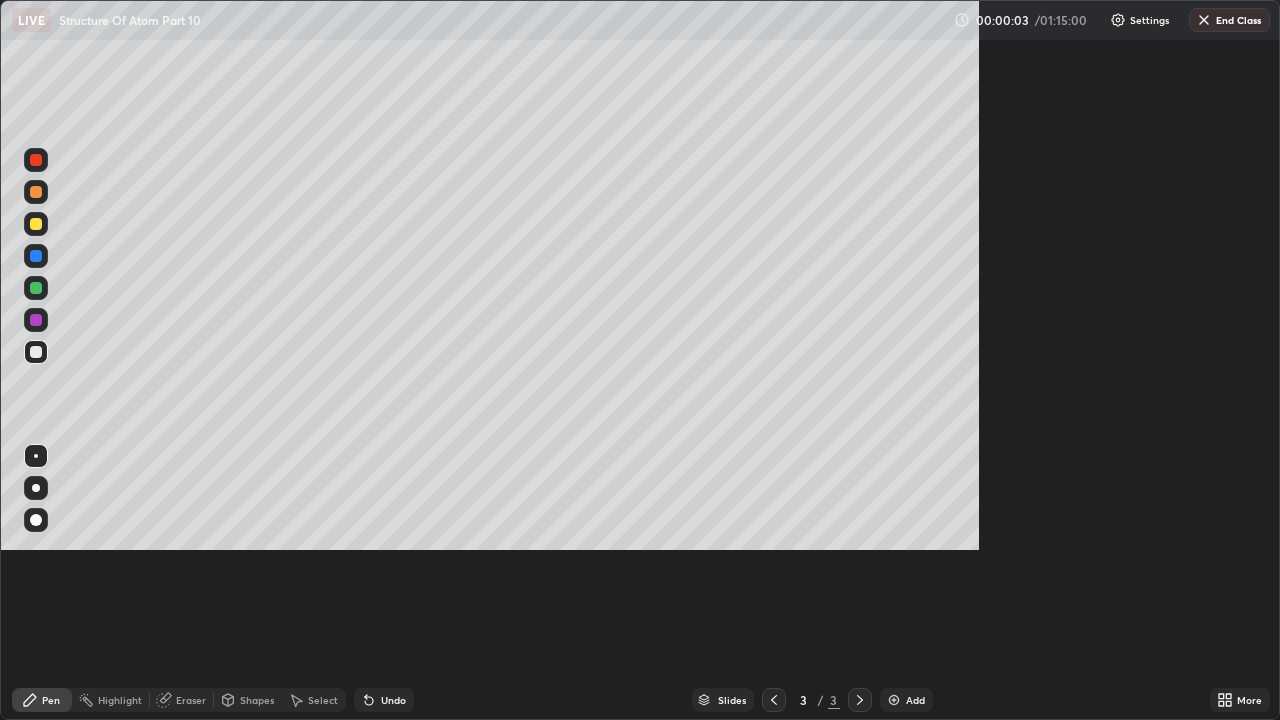 scroll, scrollTop: 99280, scrollLeft: 98720, axis: both 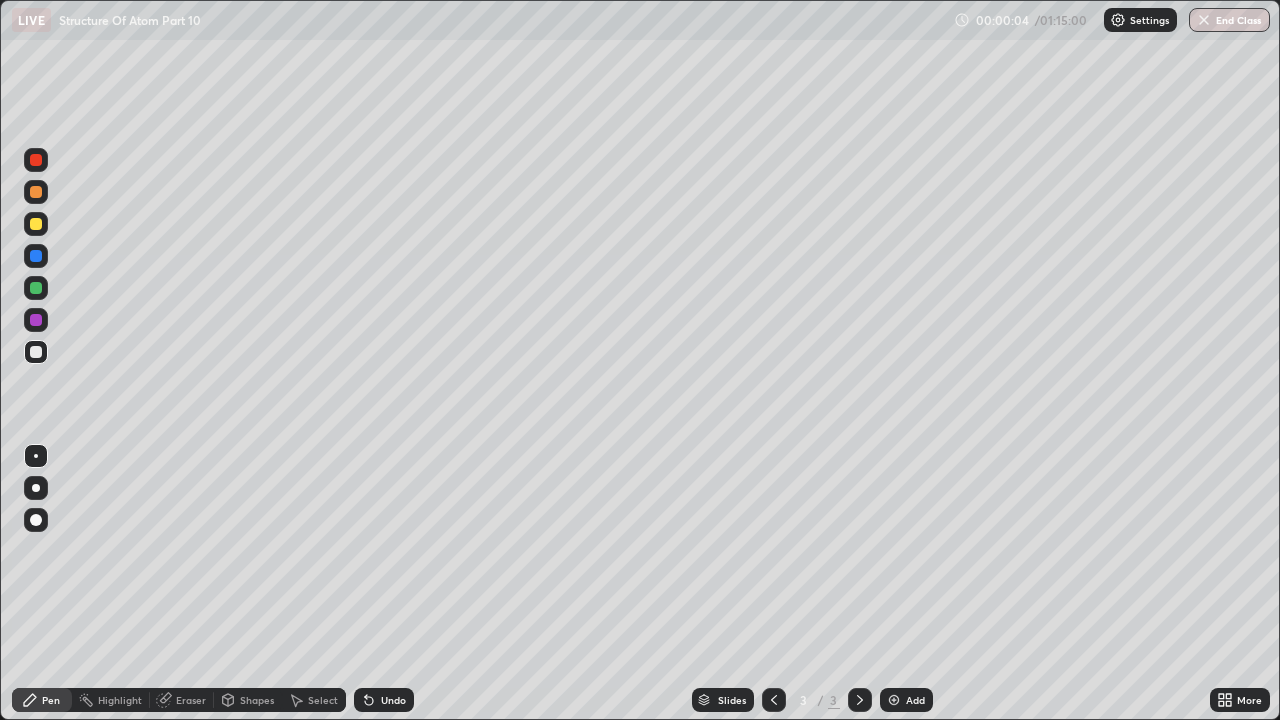 click on "Add" at bounding box center [906, 700] 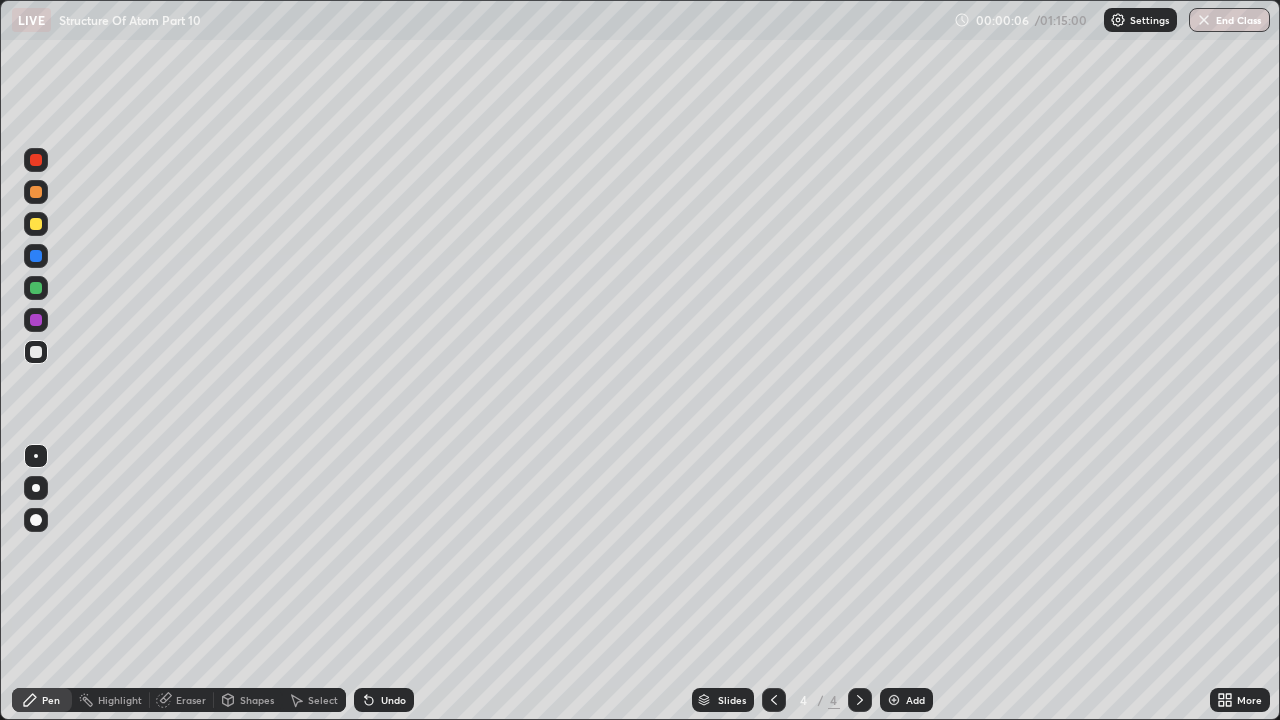 click 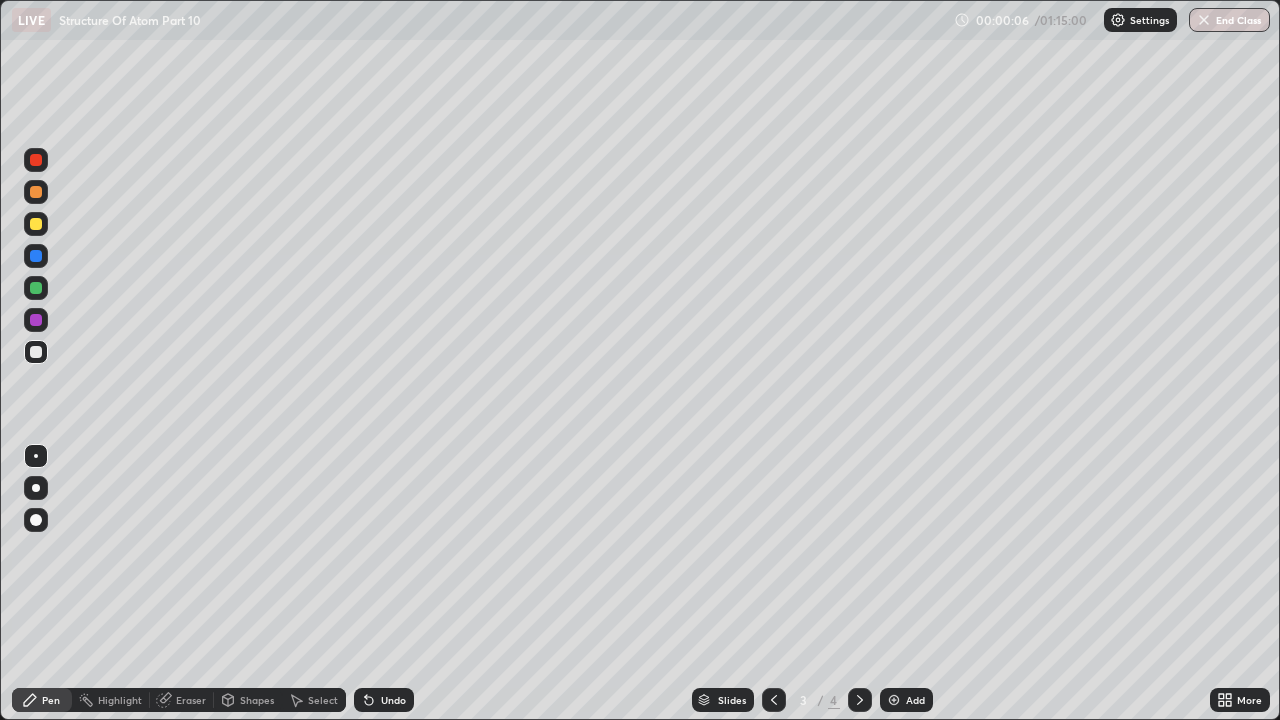 click 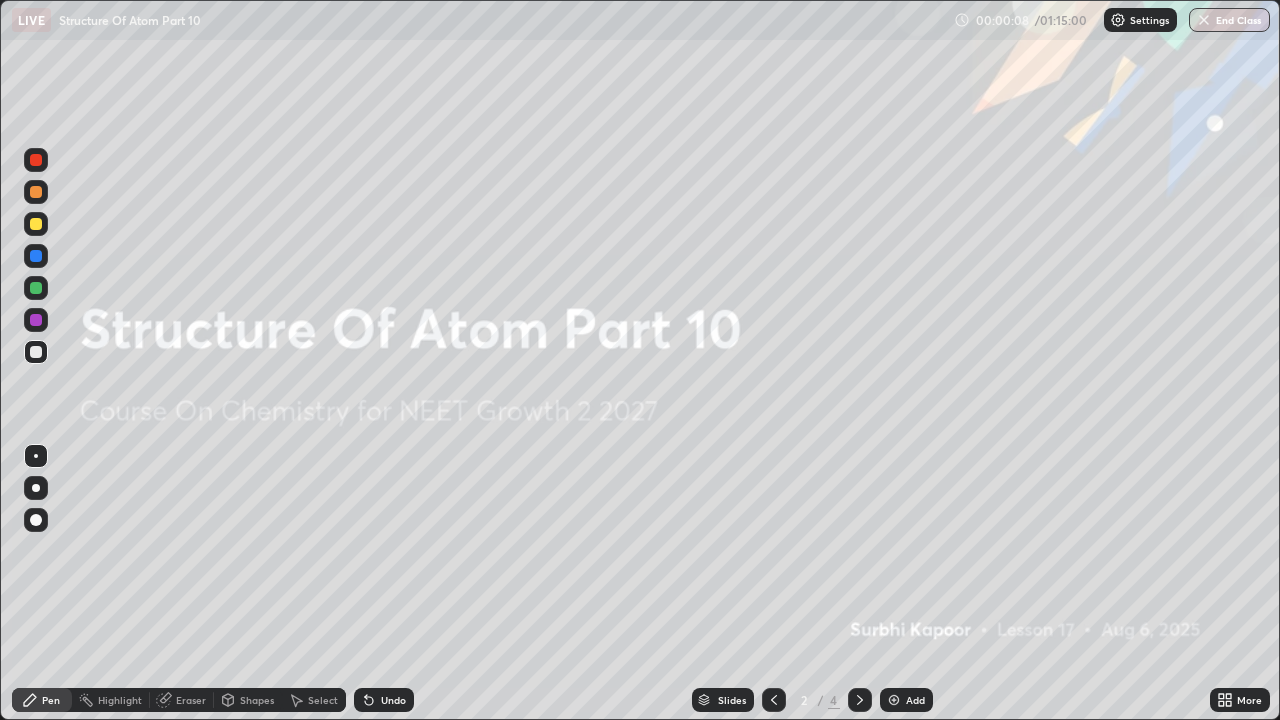 click 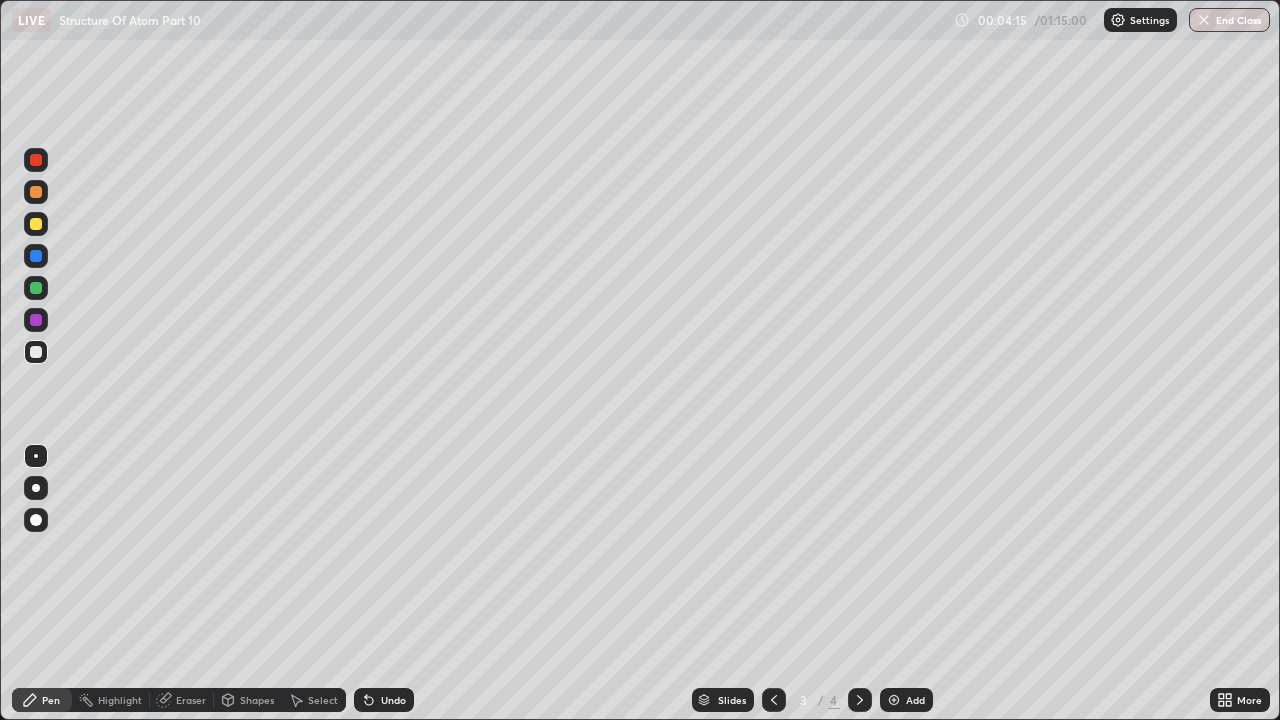 click at bounding box center (894, 700) 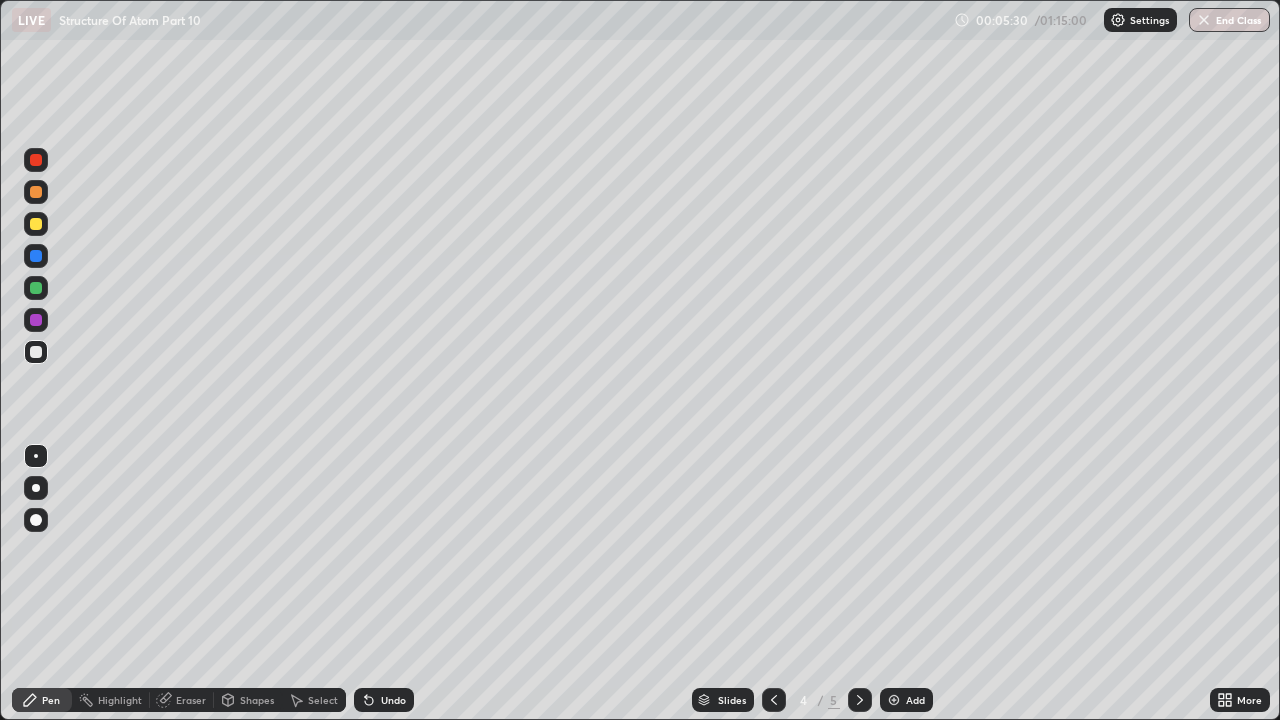 click 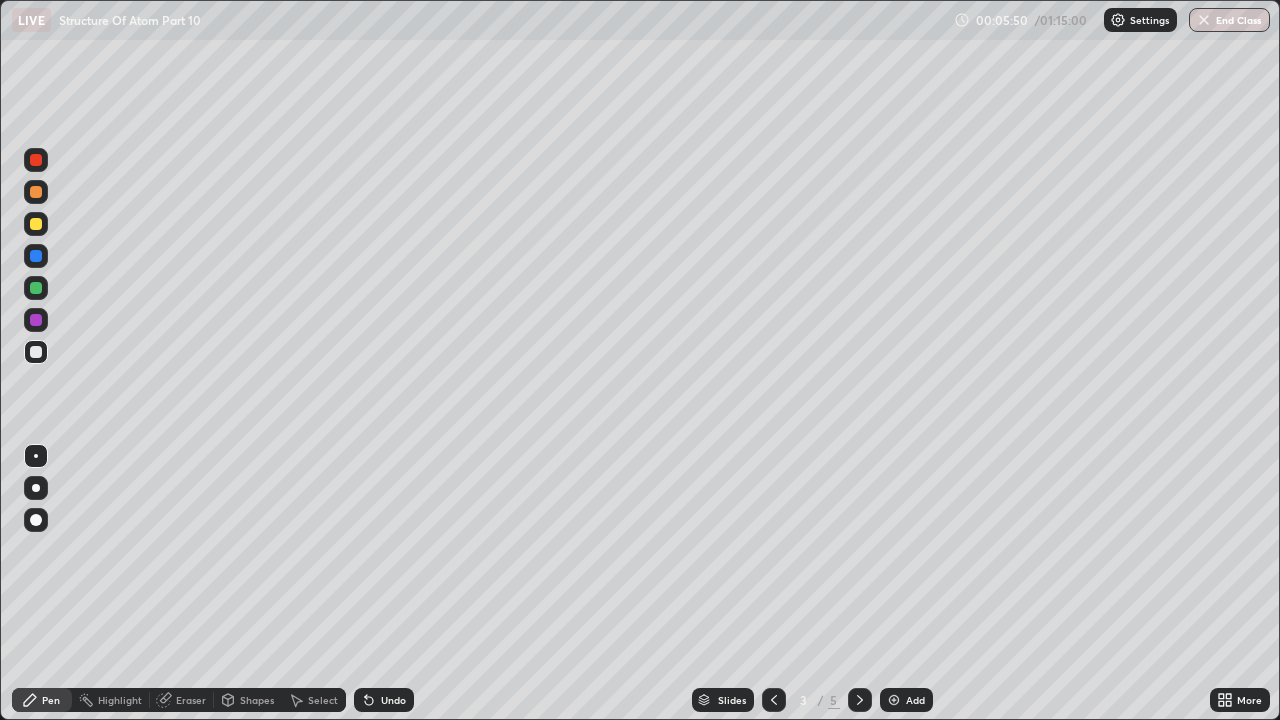 click 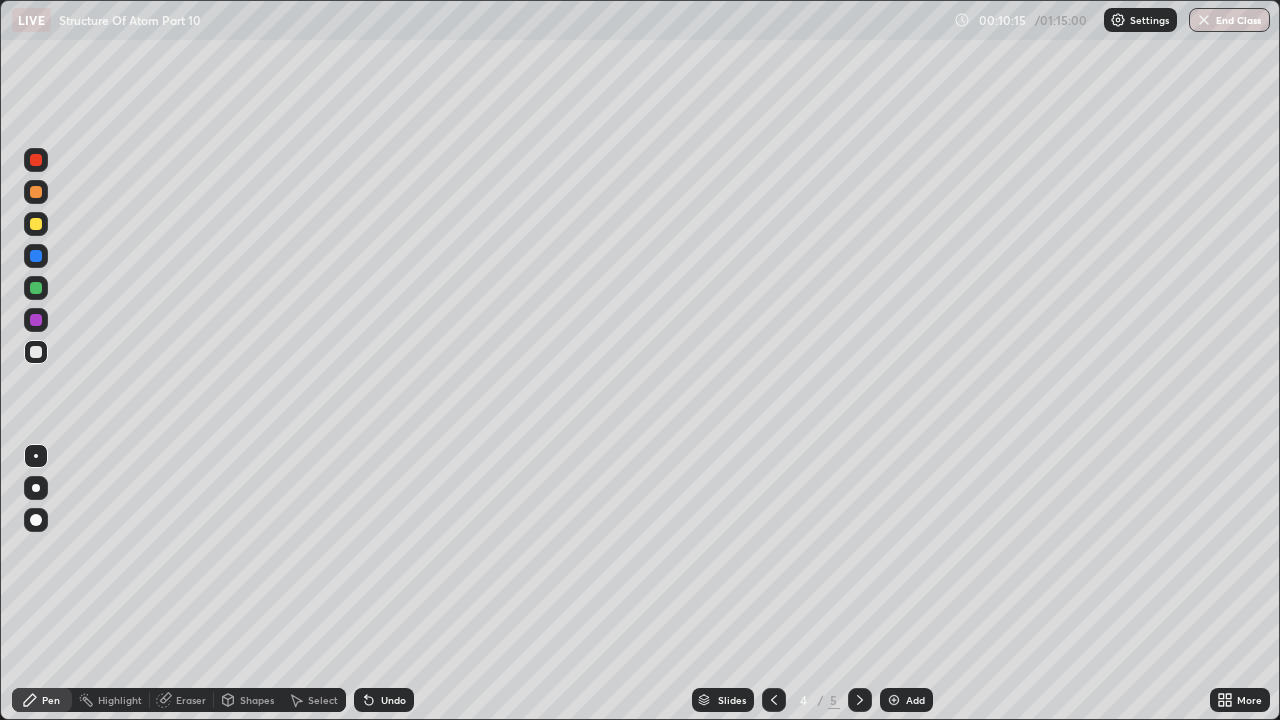 click on "Add" at bounding box center [906, 700] 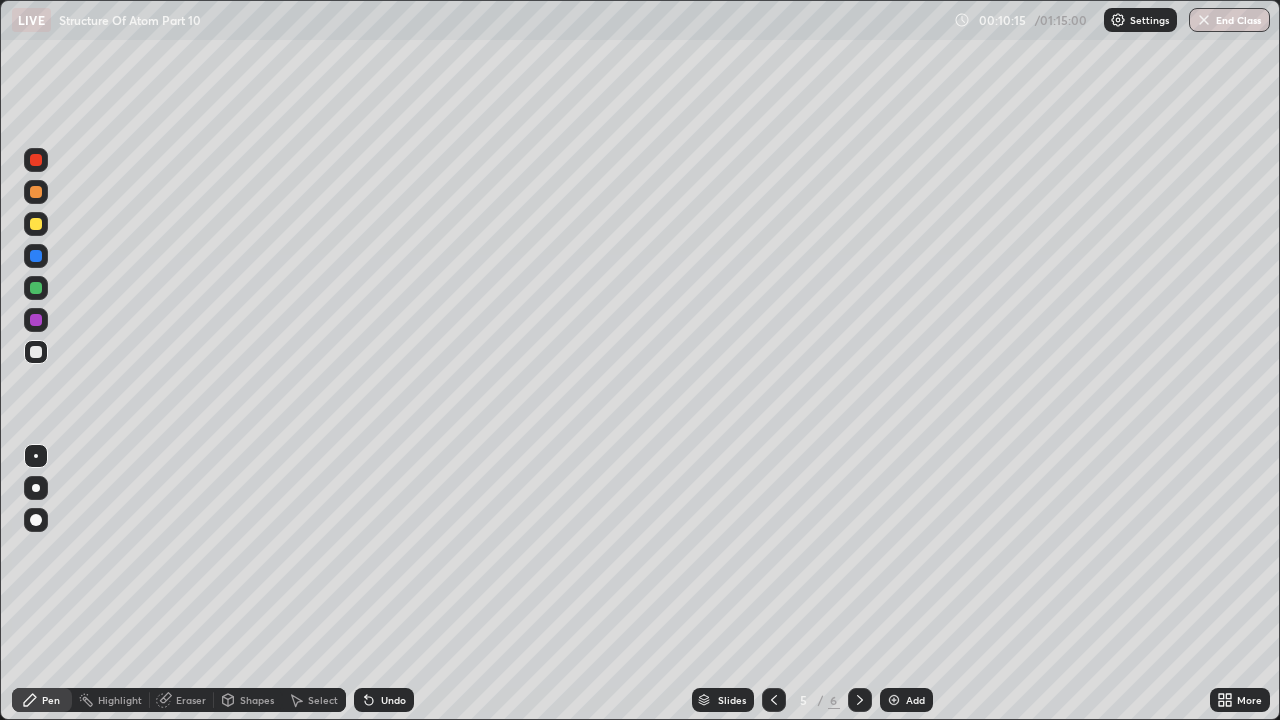 click on "Add" at bounding box center (915, 700) 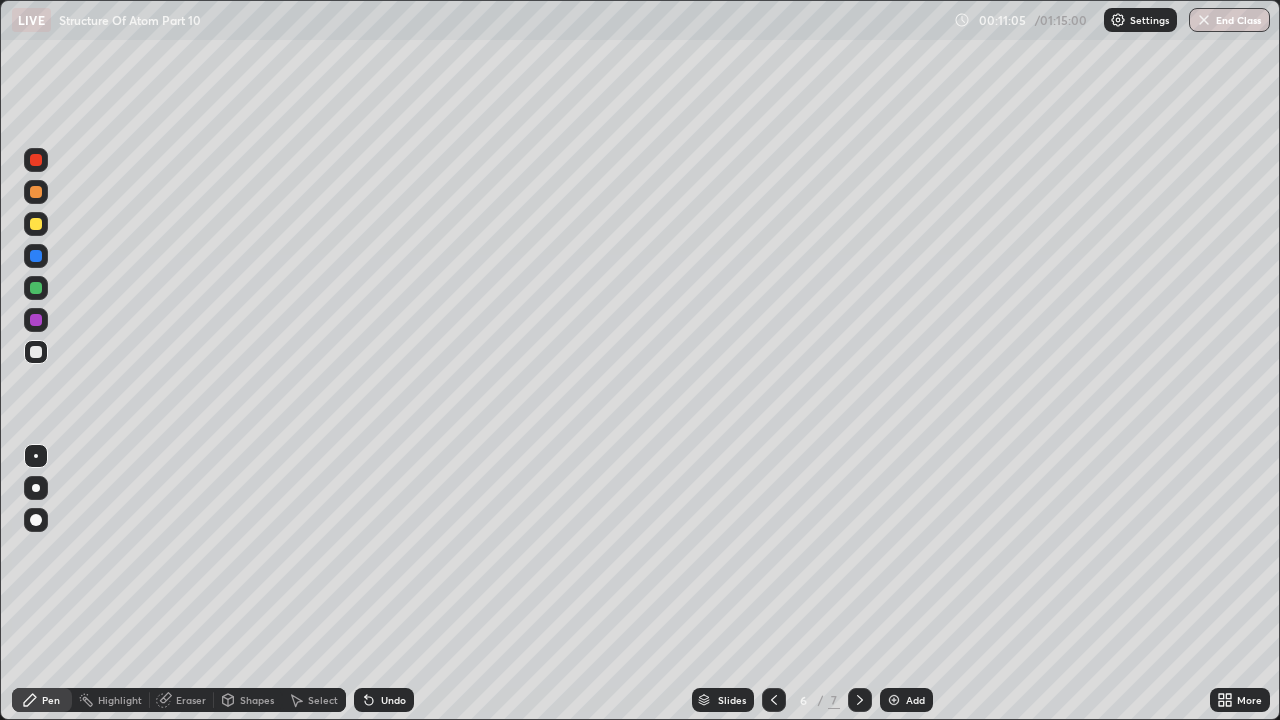 click on "Undo" at bounding box center (393, 700) 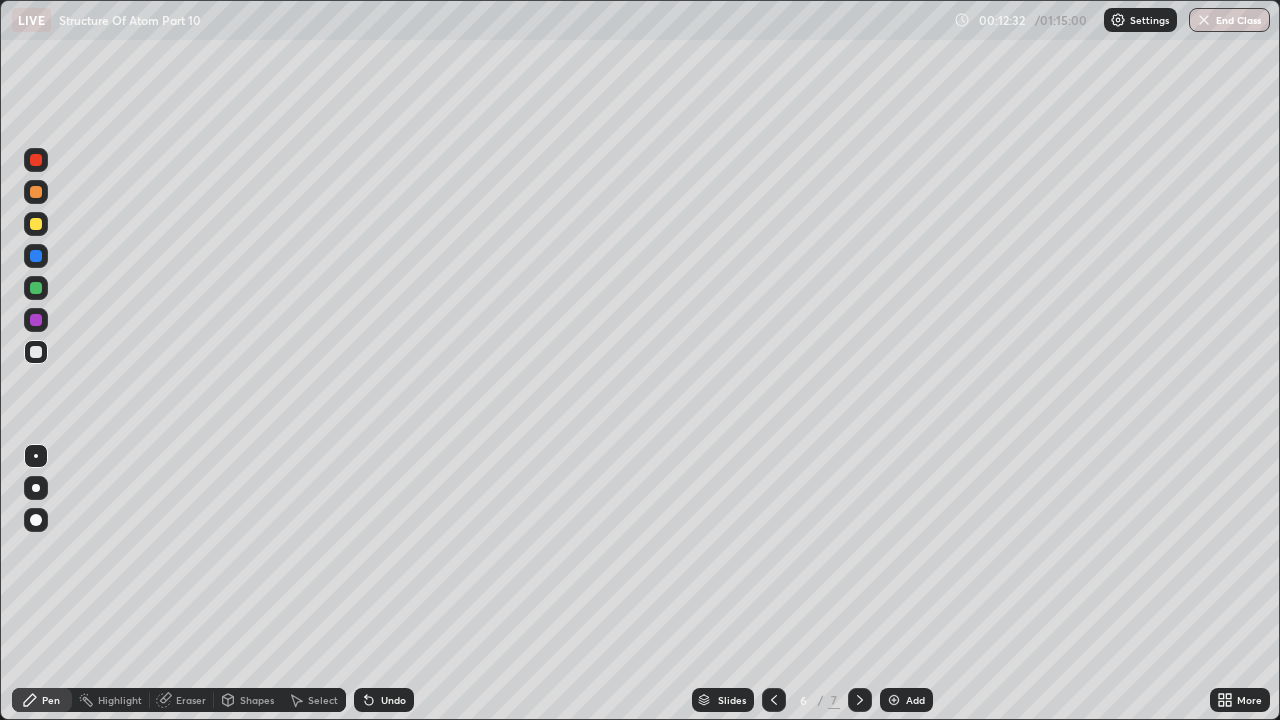 click on "Add" at bounding box center [915, 700] 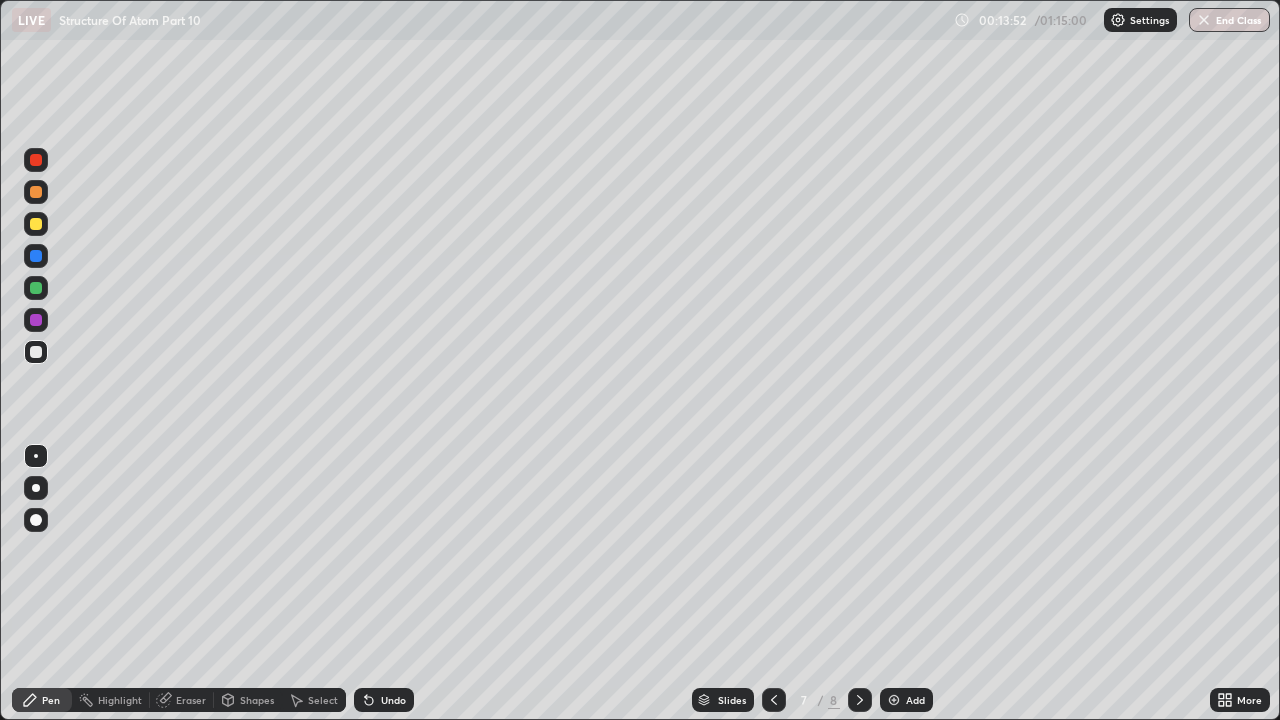 click on "Eraser" at bounding box center [191, 700] 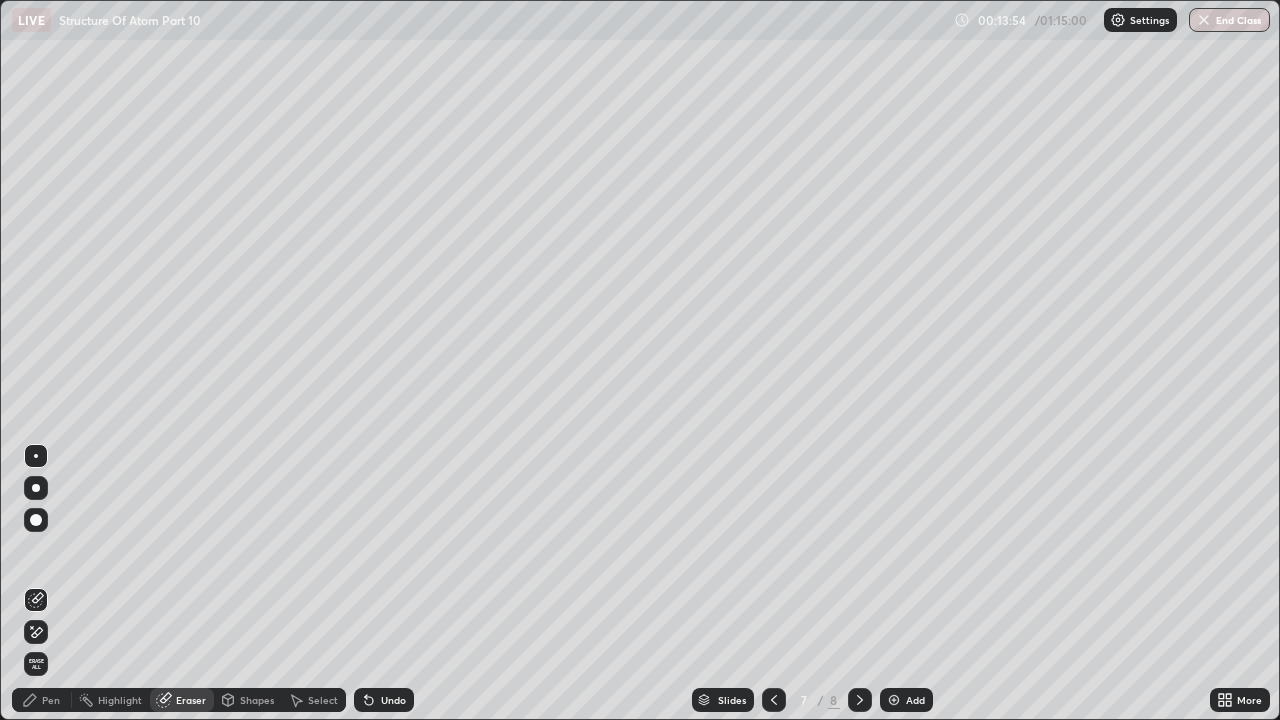click on "Pen" at bounding box center (42, 700) 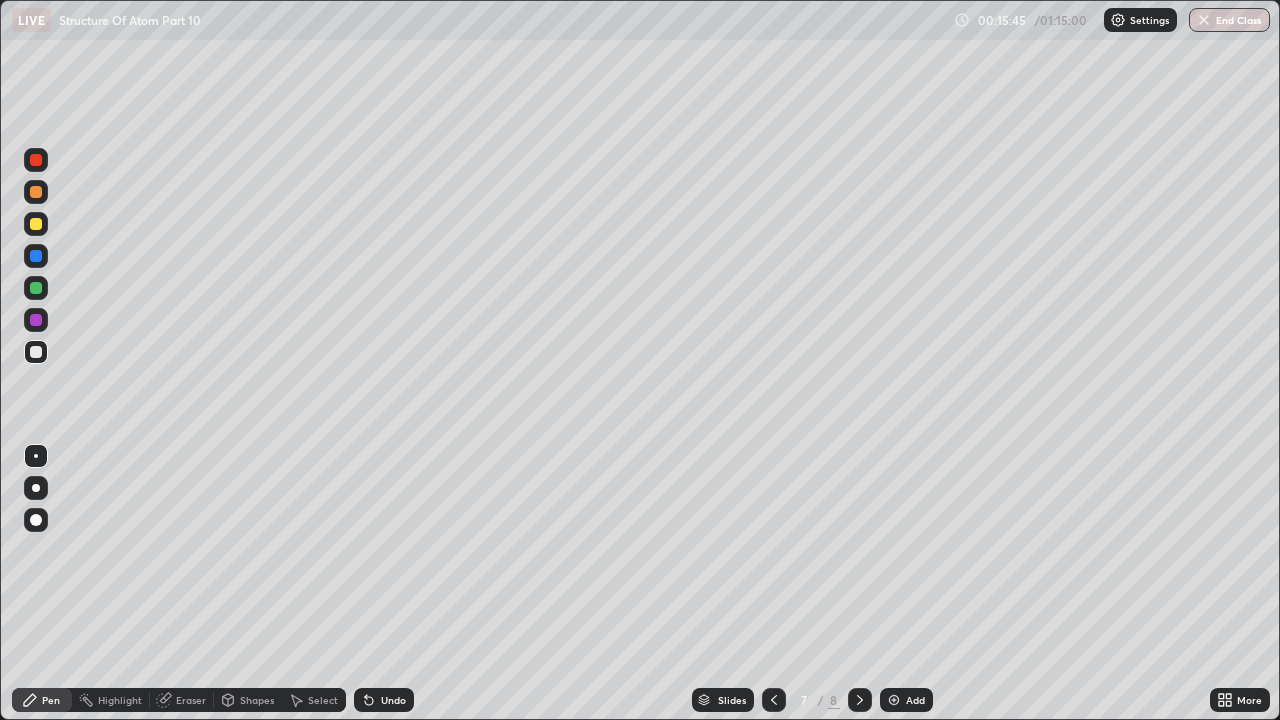 click at bounding box center (894, 700) 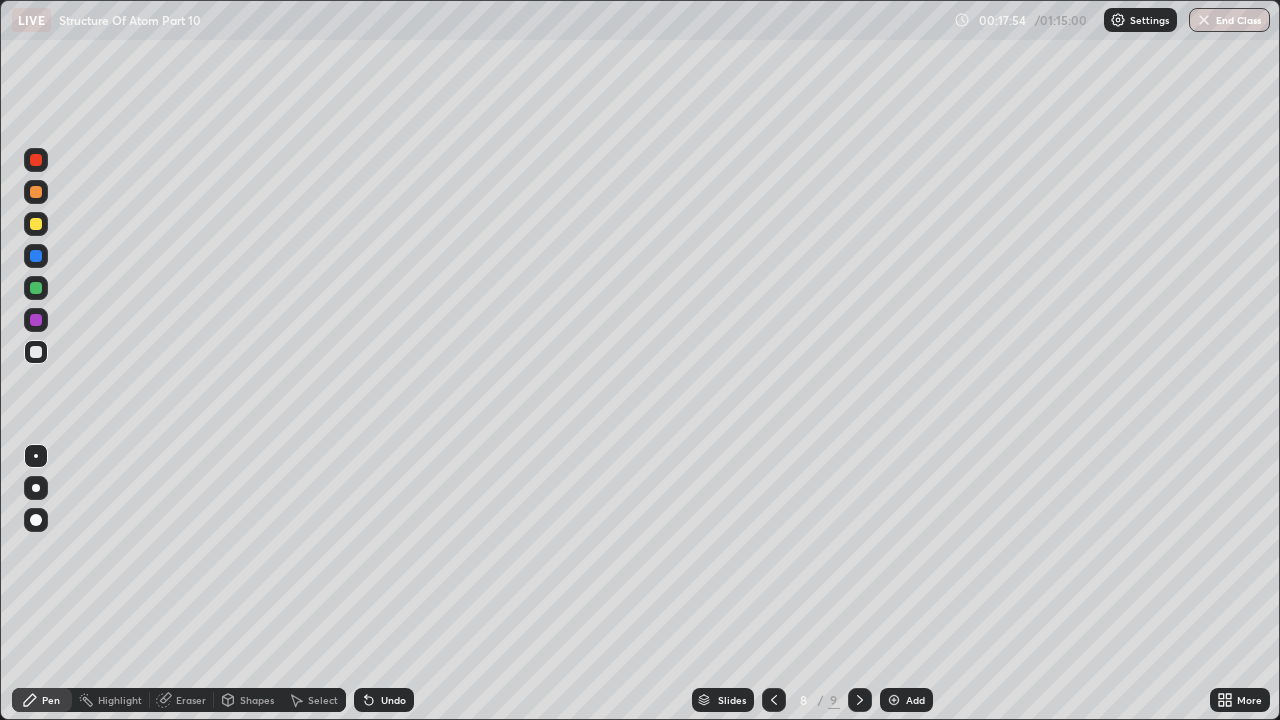 click 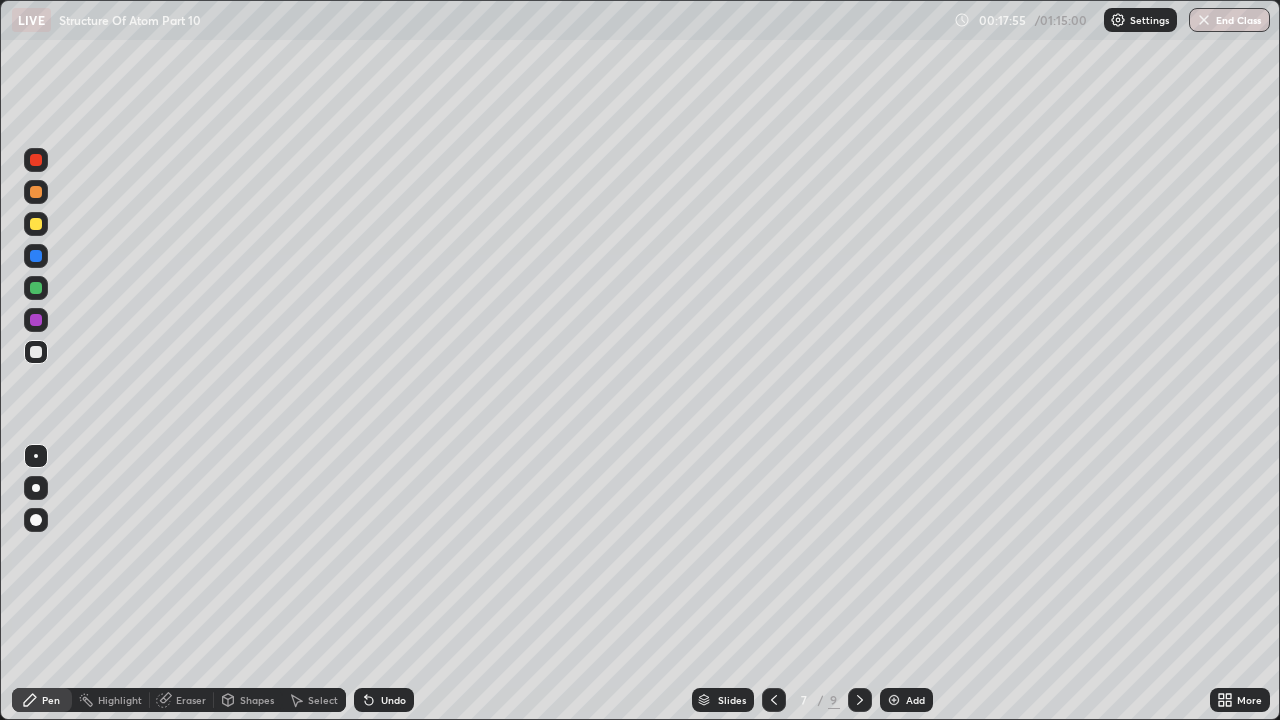 click 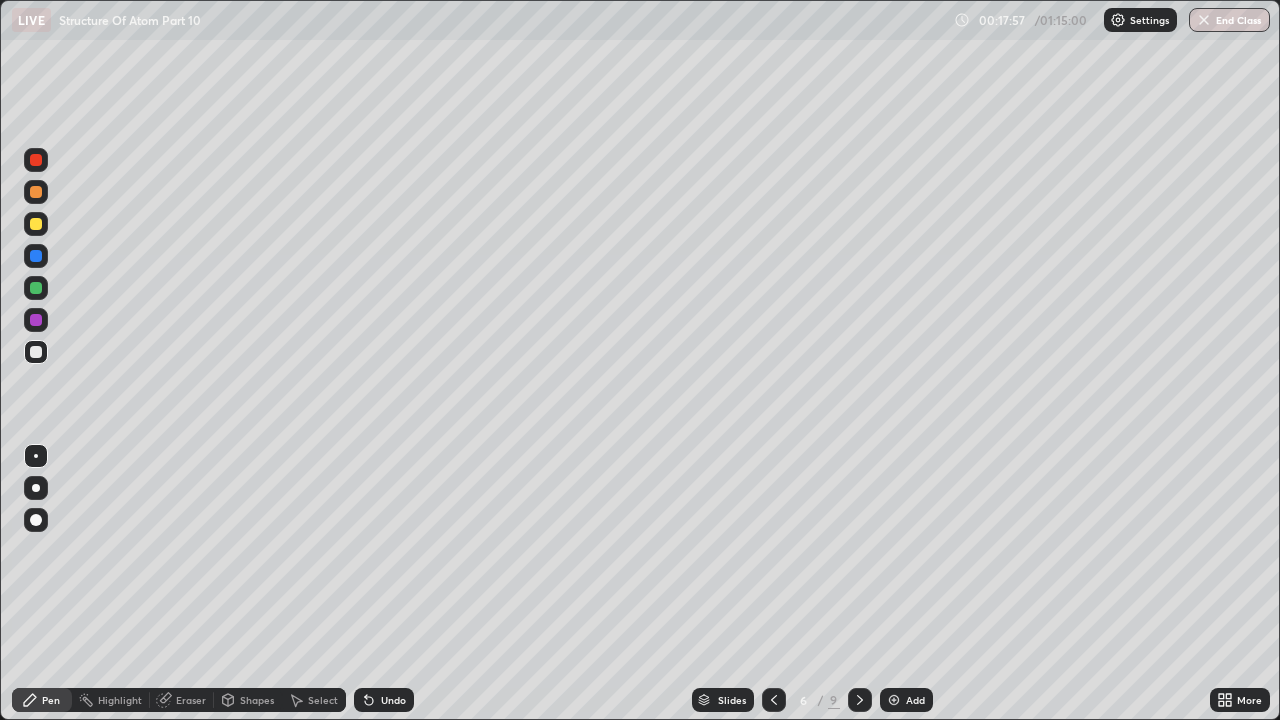 click 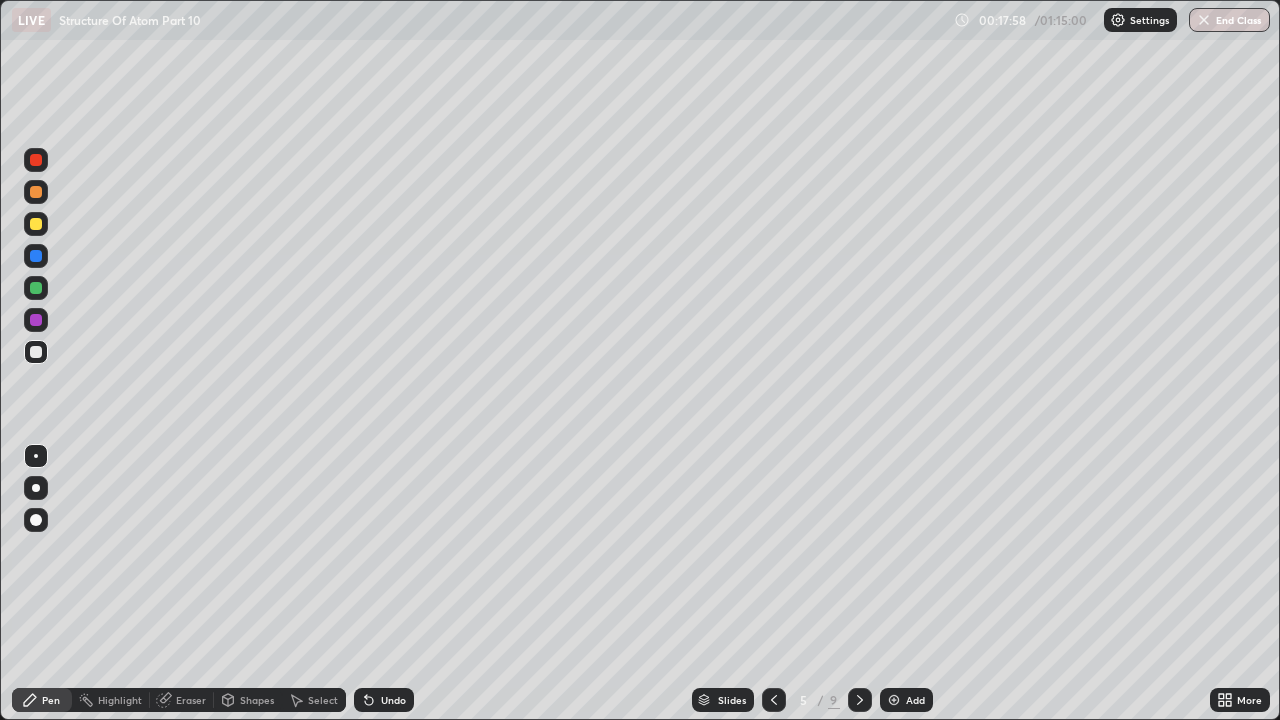 click 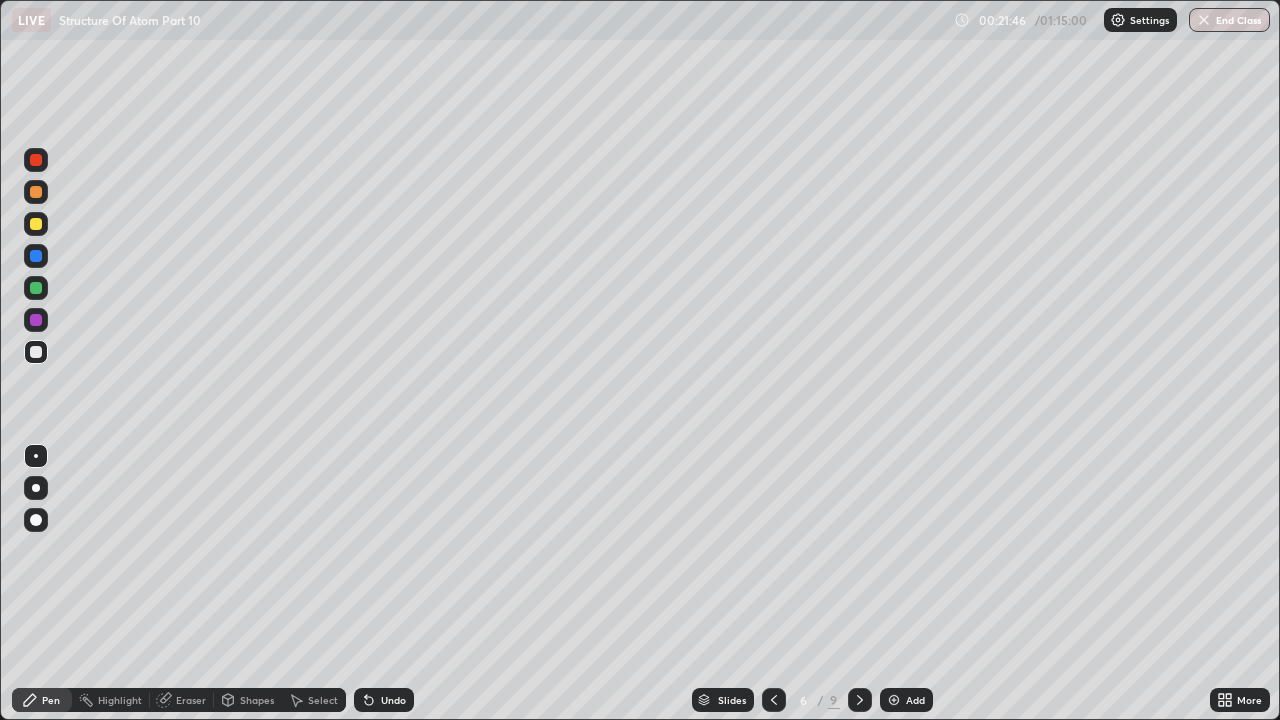 click 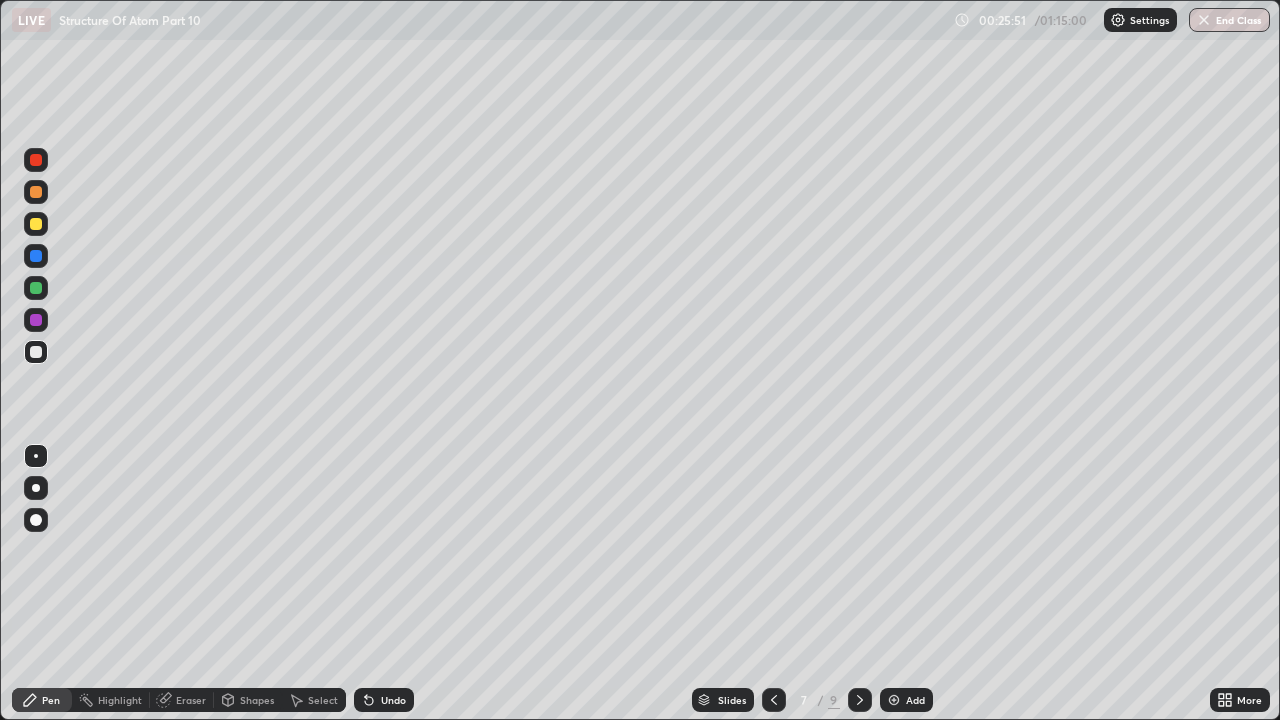 click 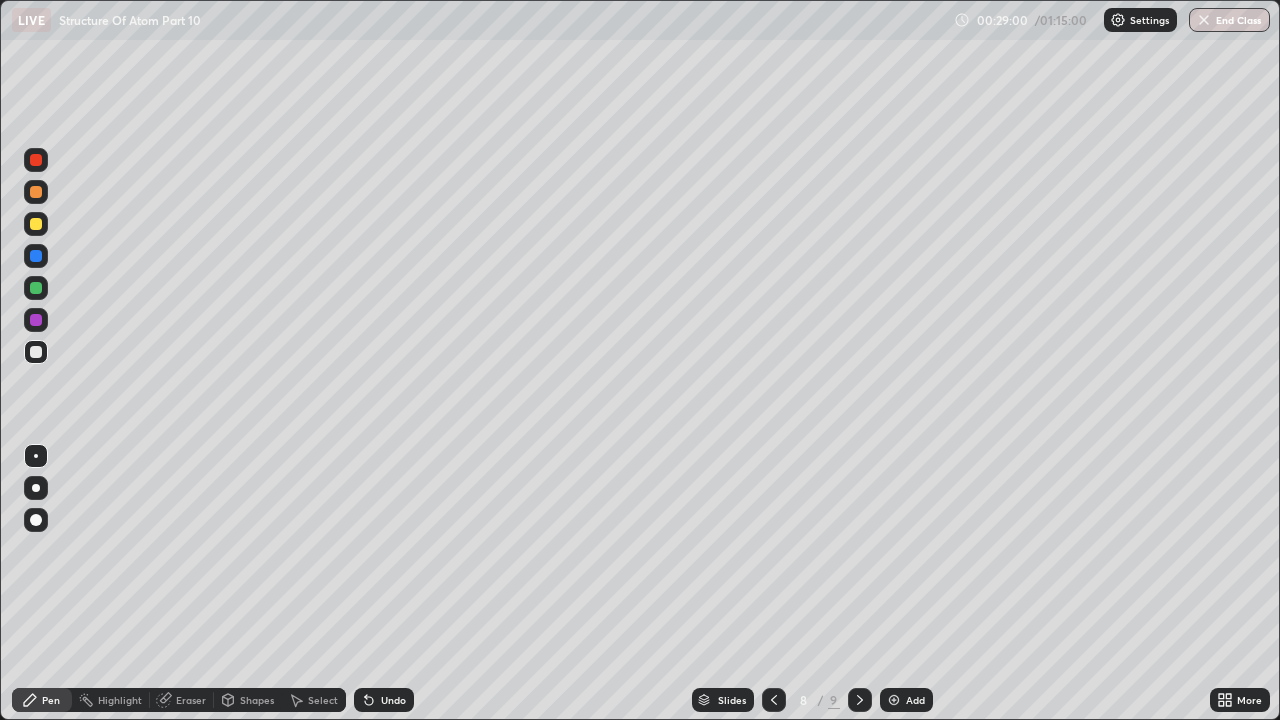 click on "Add" at bounding box center (915, 700) 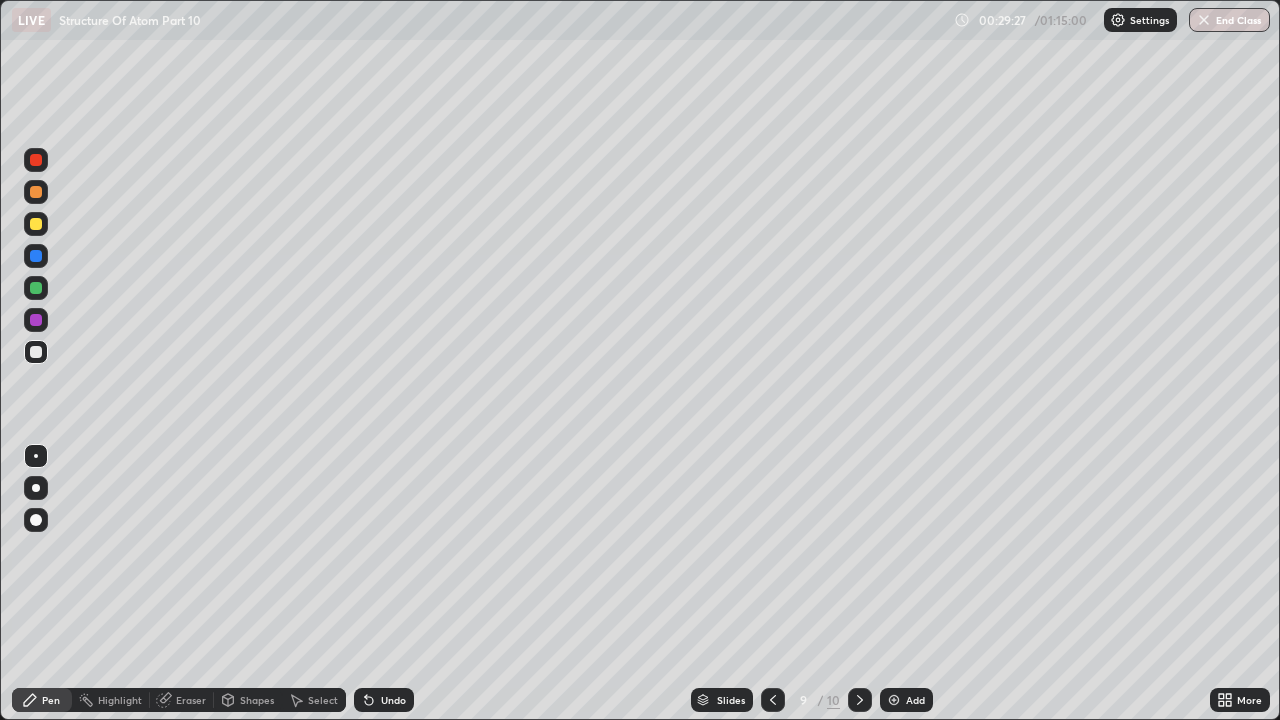 click on "Undo" at bounding box center (384, 700) 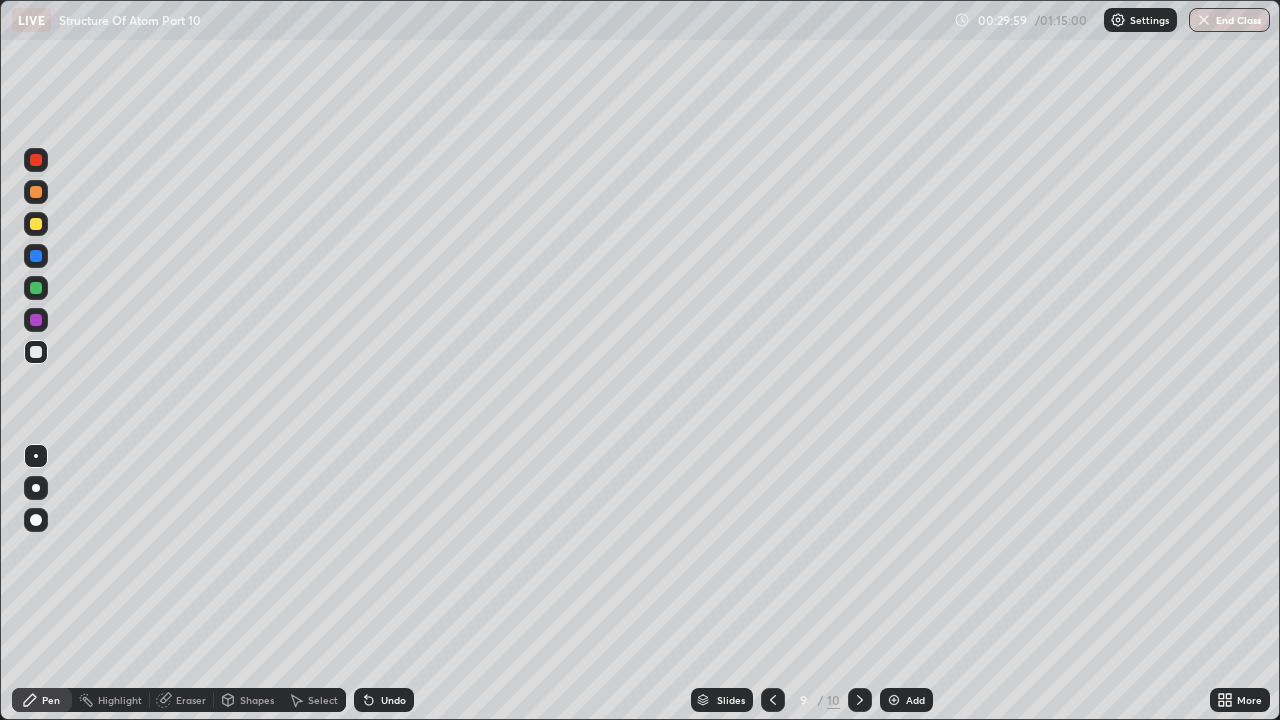 click on "Eraser" at bounding box center (191, 700) 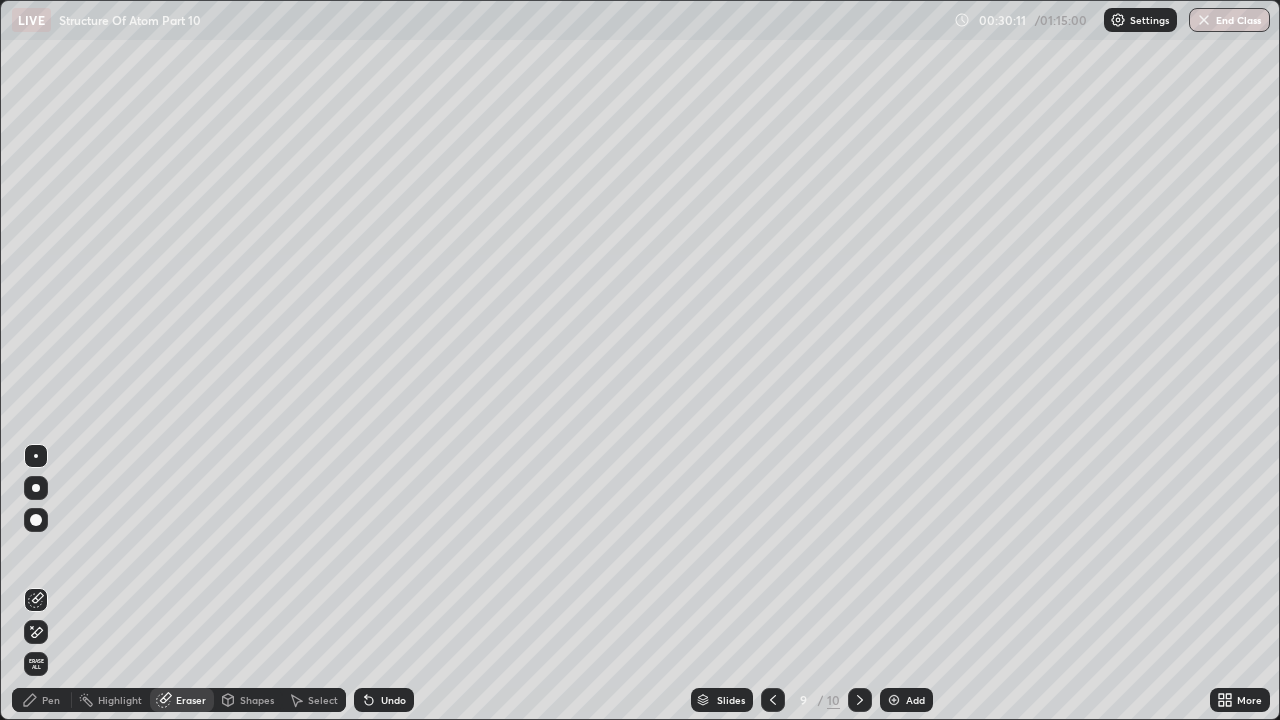 click on "Pen" at bounding box center [51, 700] 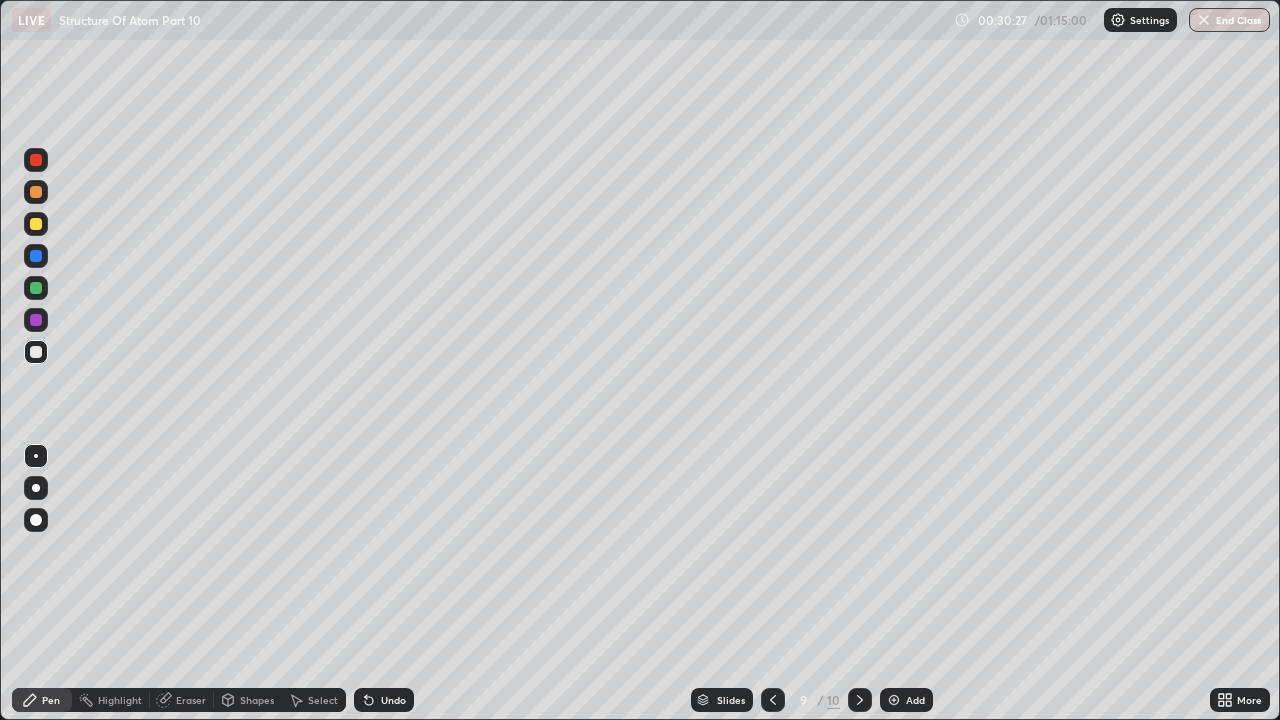 click on "Eraser" at bounding box center (191, 700) 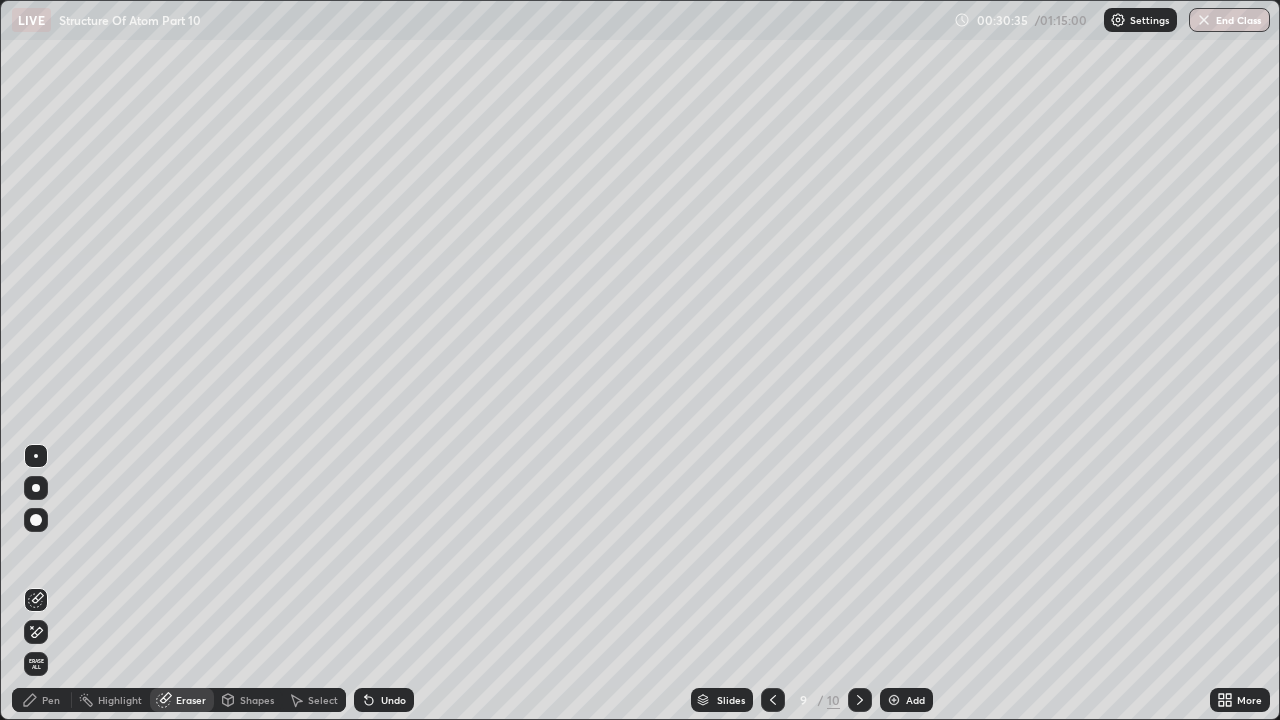 click on "Pen" at bounding box center (51, 700) 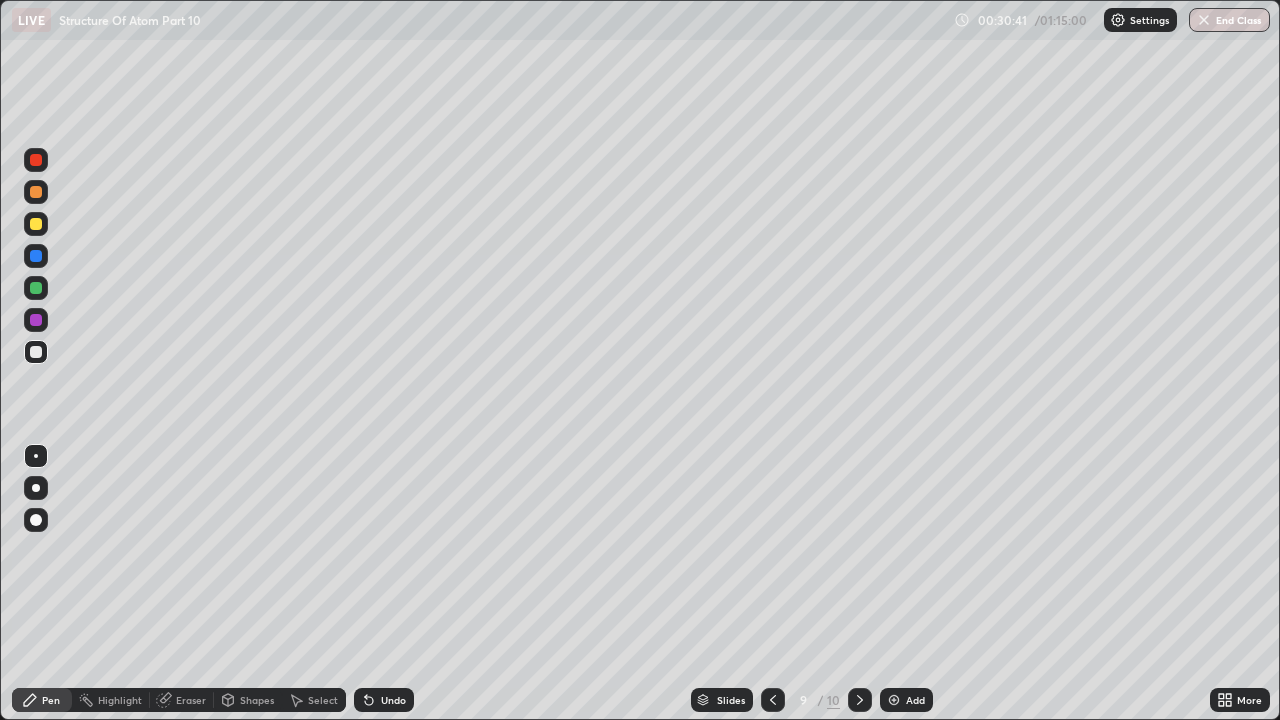 click on "Eraser" at bounding box center (191, 700) 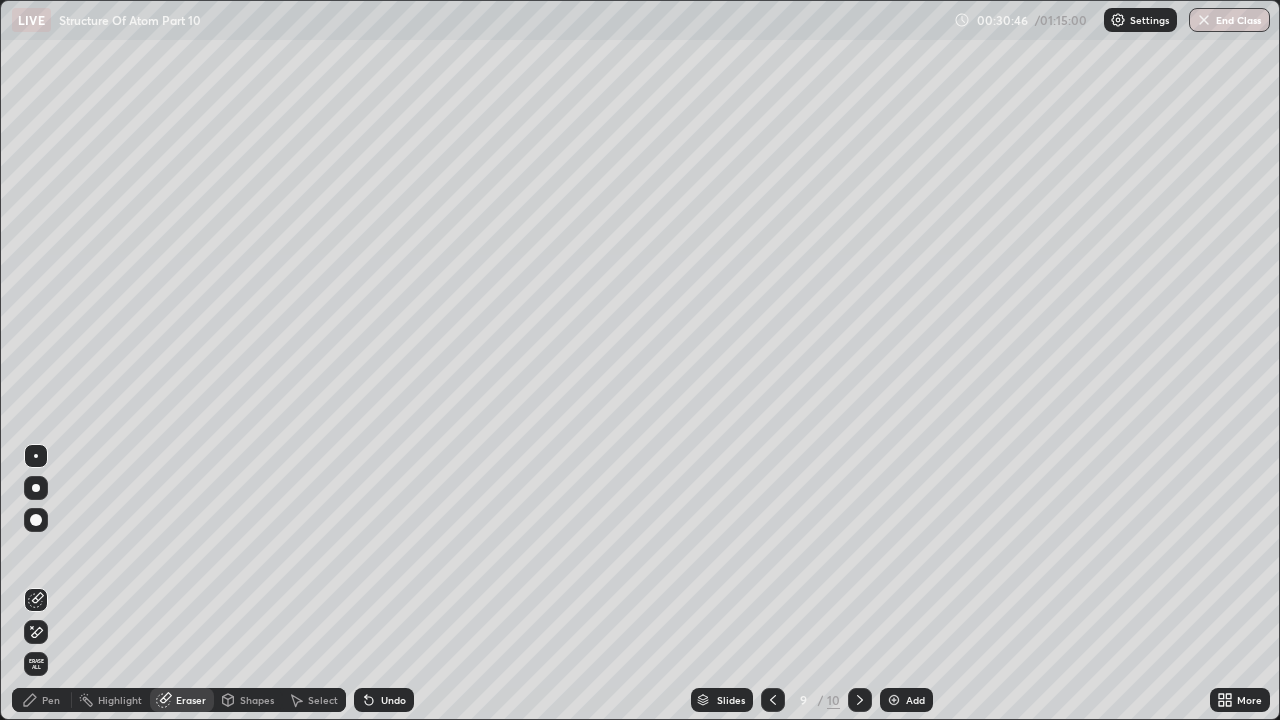 click on "Pen" at bounding box center [51, 700] 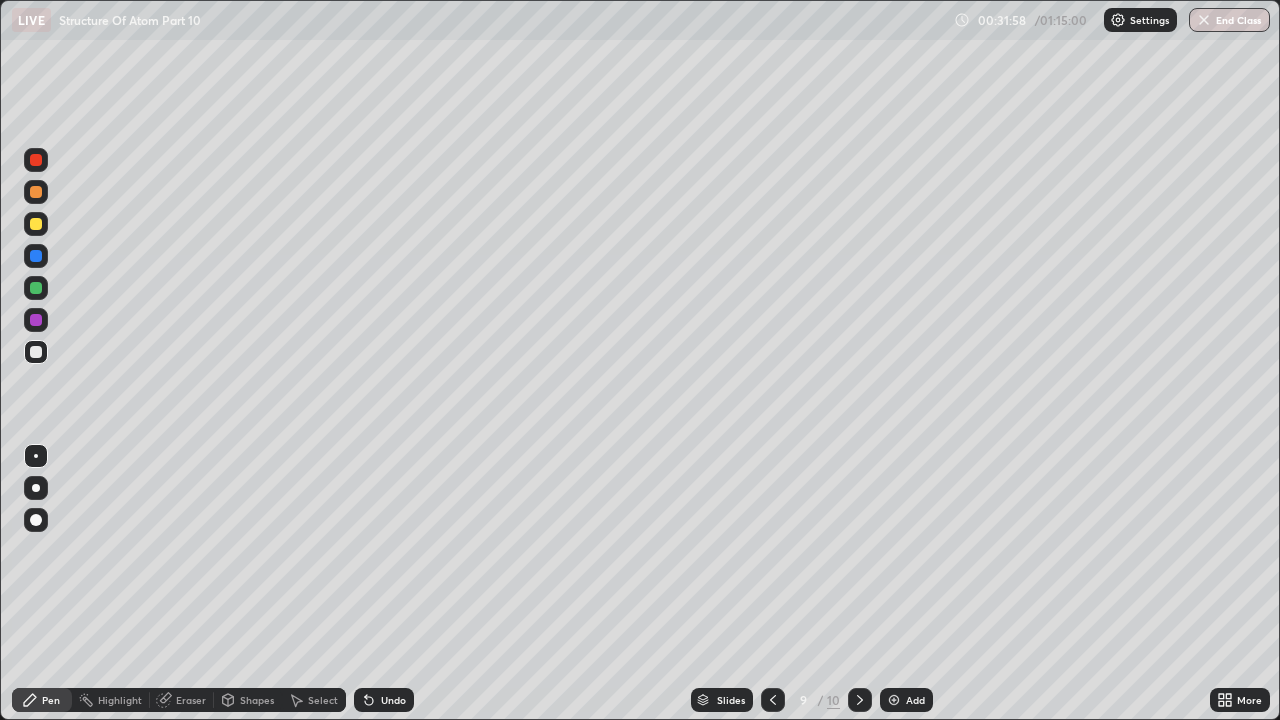 click on "Eraser" at bounding box center [182, 700] 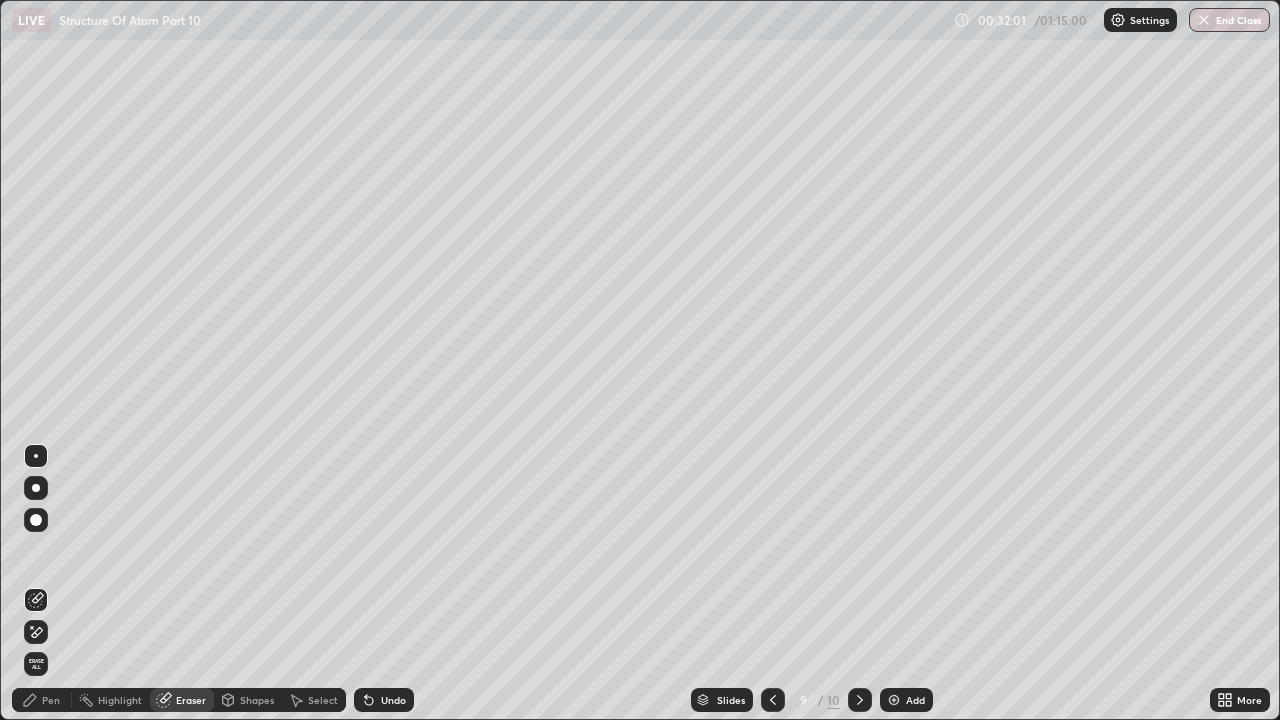 click on "Pen" at bounding box center [51, 700] 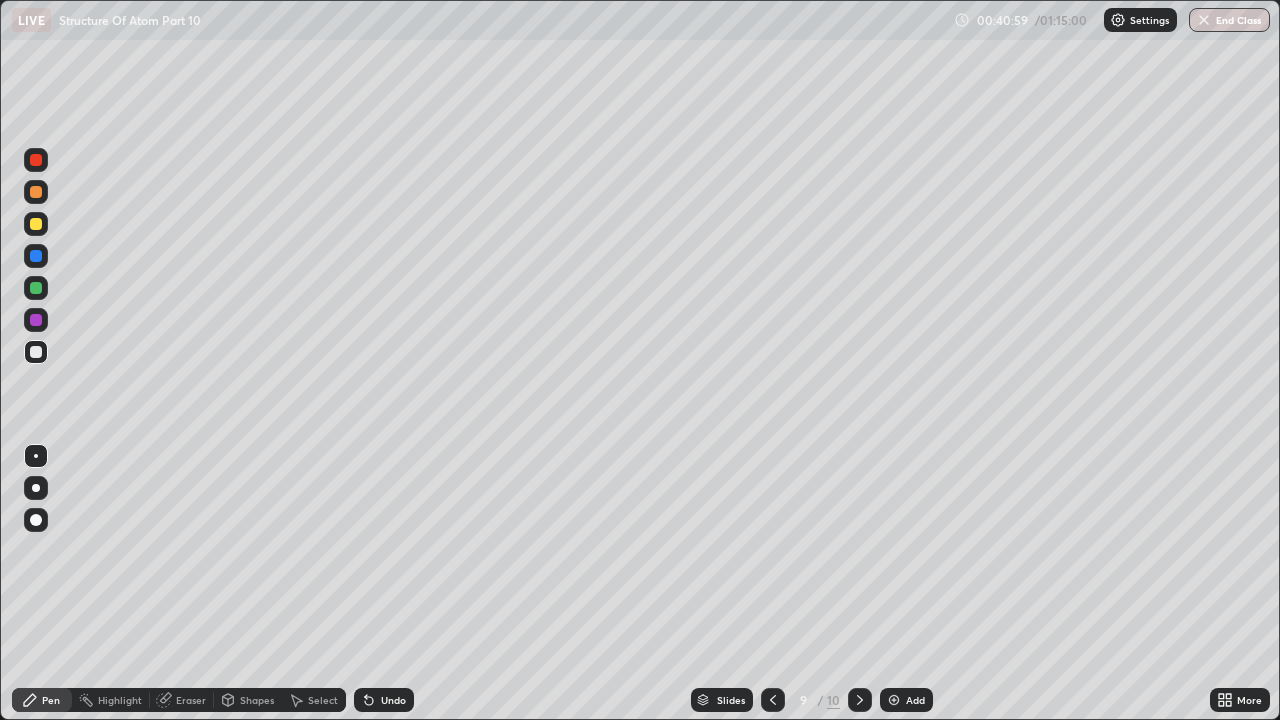 click on "Add" at bounding box center (915, 700) 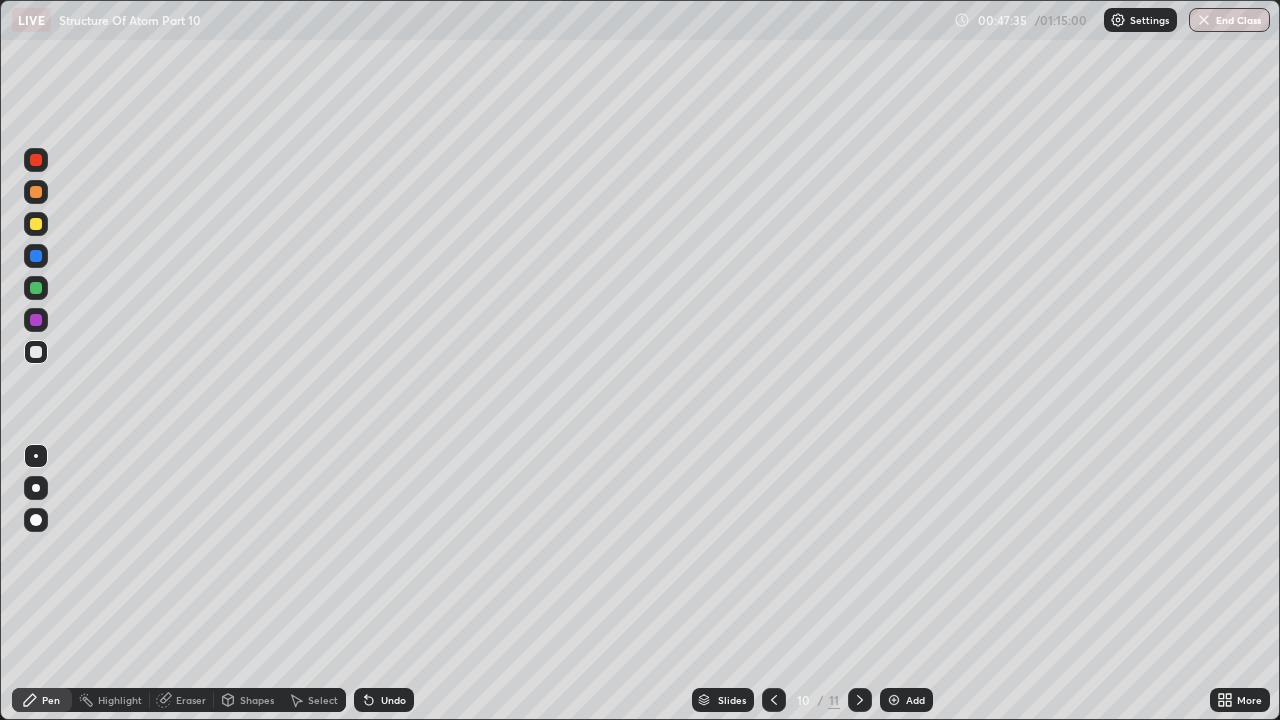 click on "Add" at bounding box center [915, 700] 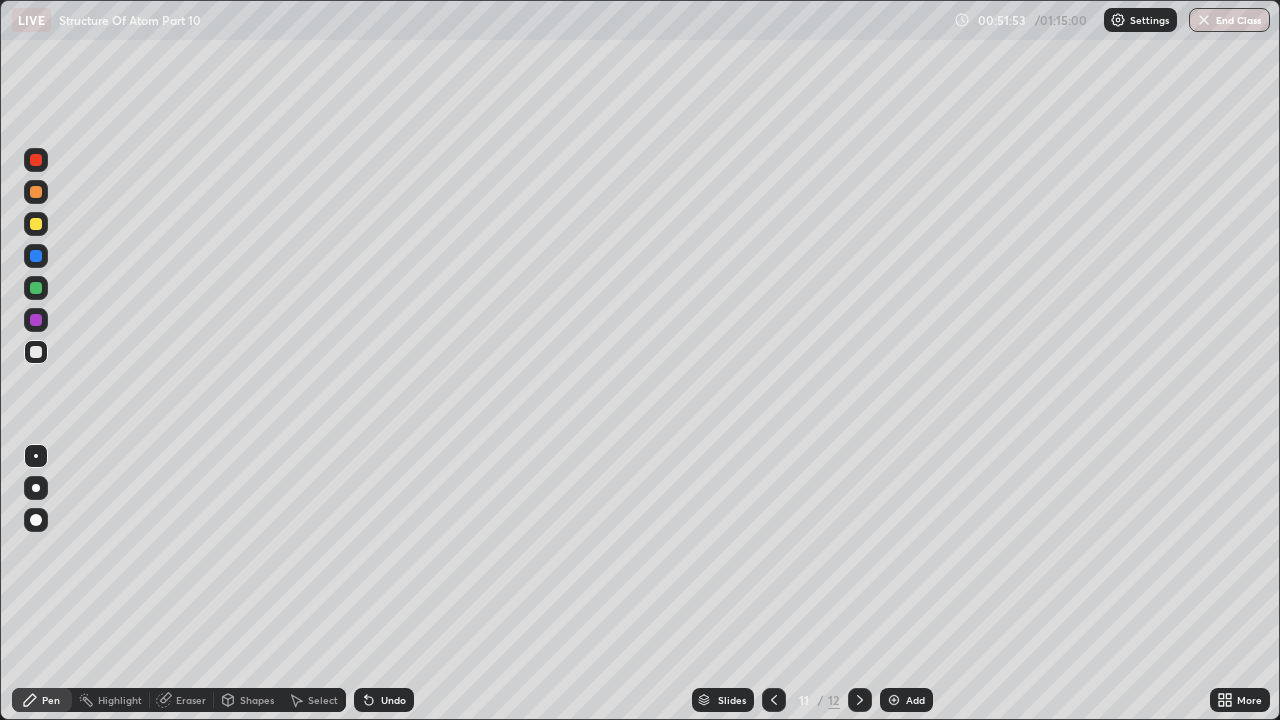 click on "Undo" at bounding box center (393, 700) 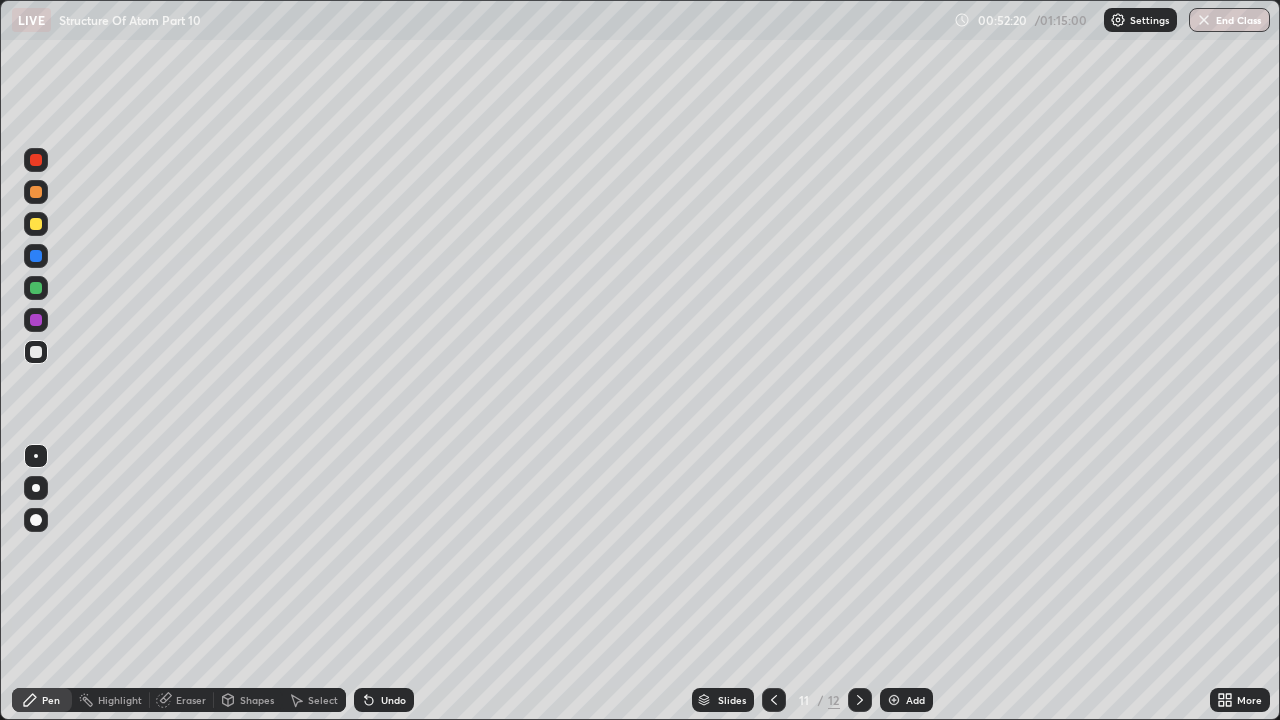 click on "Add" at bounding box center [915, 700] 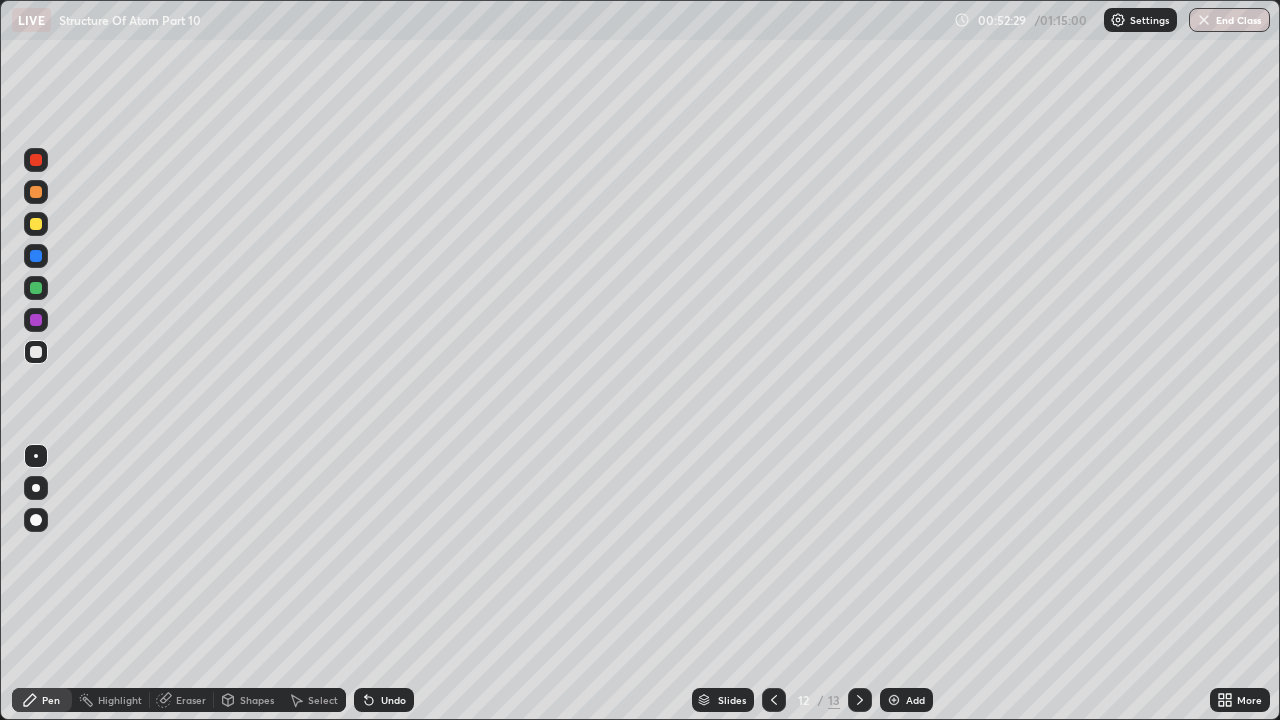 click on "Undo" at bounding box center (393, 700) 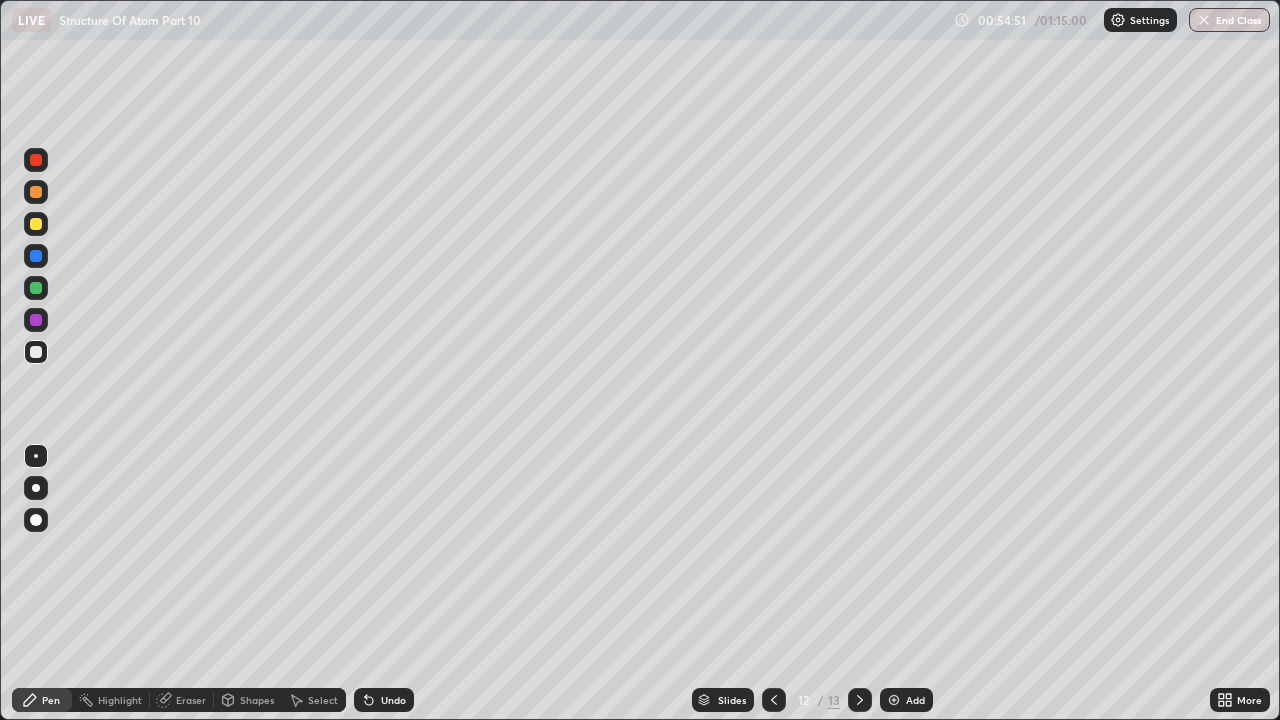 click 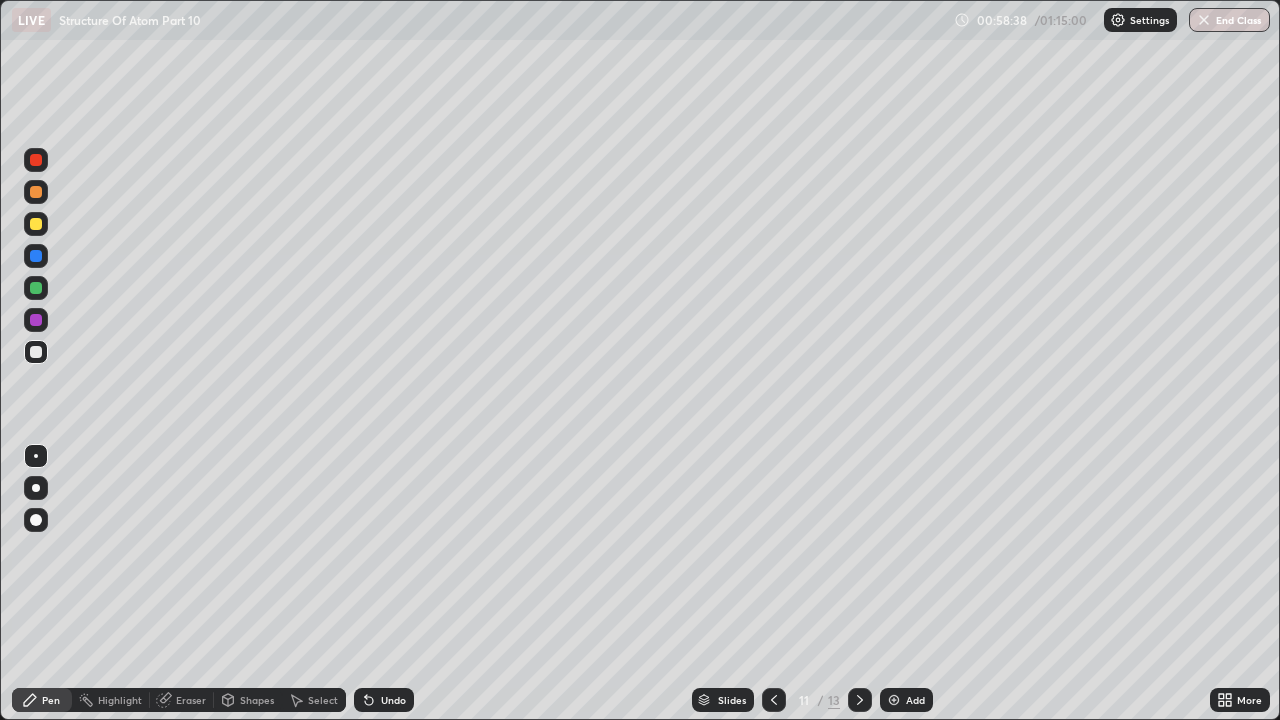 click 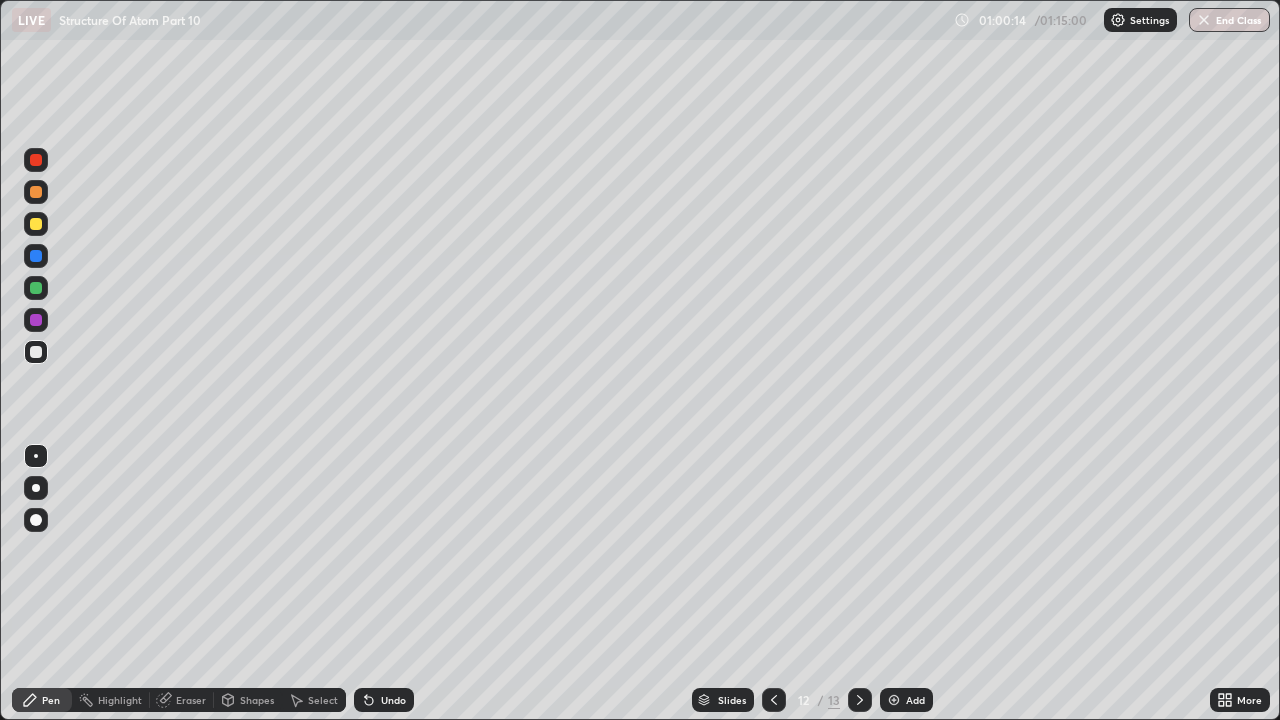 click on "Add" at bounding box center (906, 700) 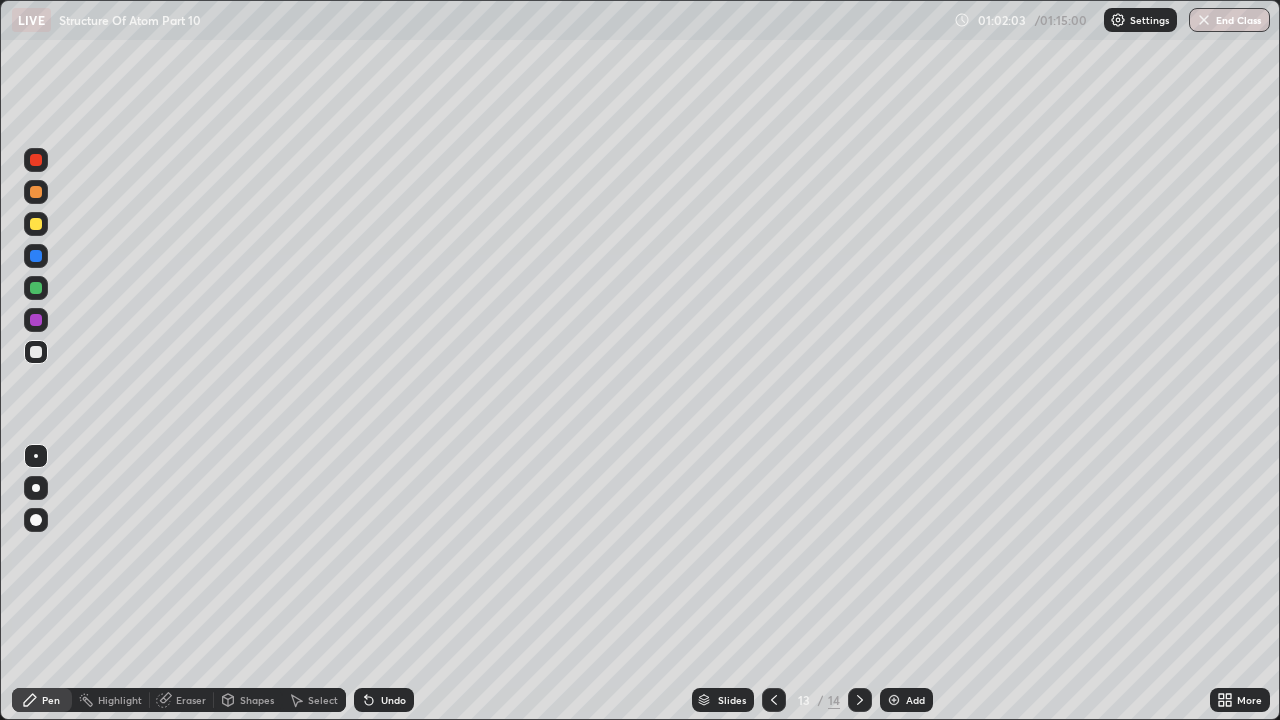 click on "Eraser" at bounding box center (191, 700) 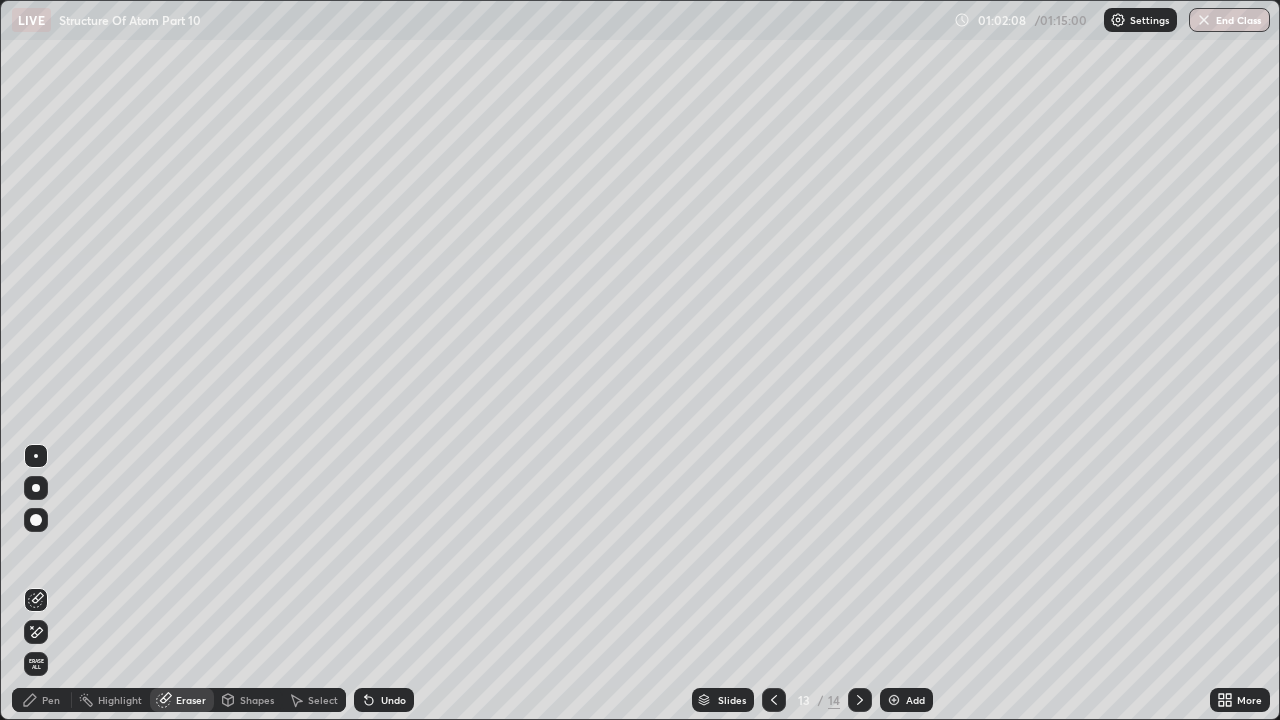 click on "Pen" at bounding box center (51, 700) 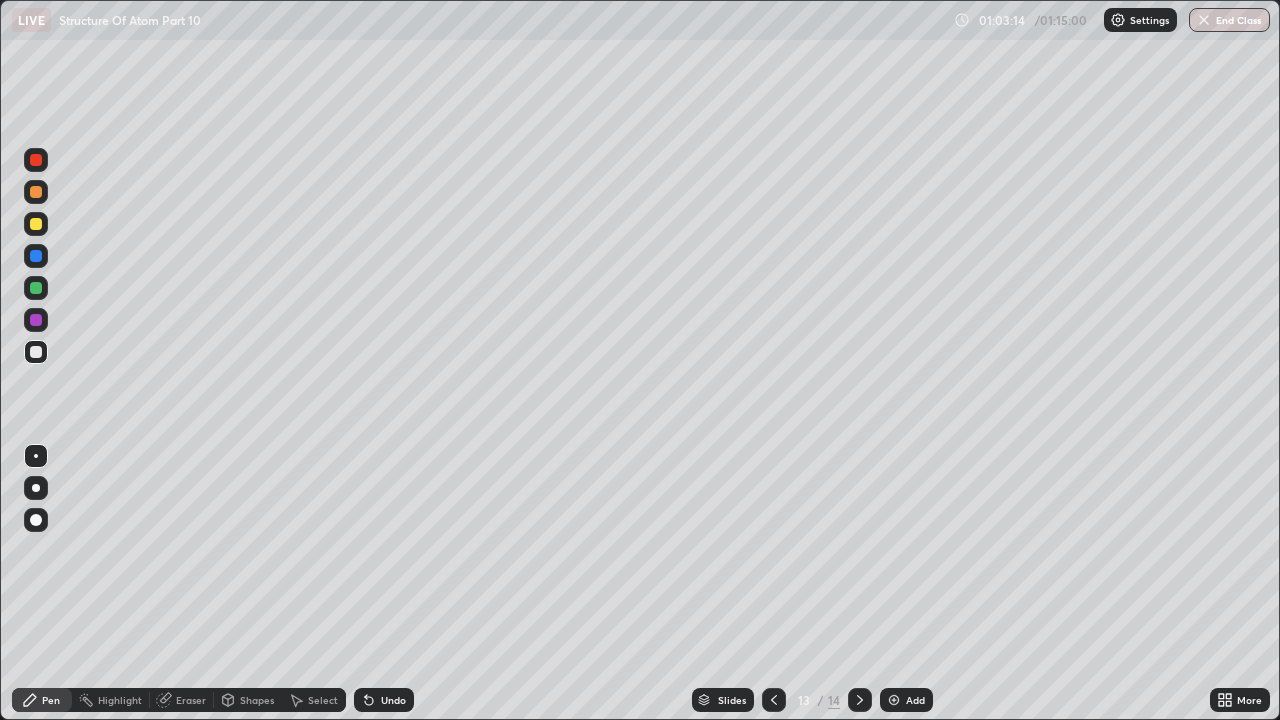 click on "Add" at bounding box center (915, 700) 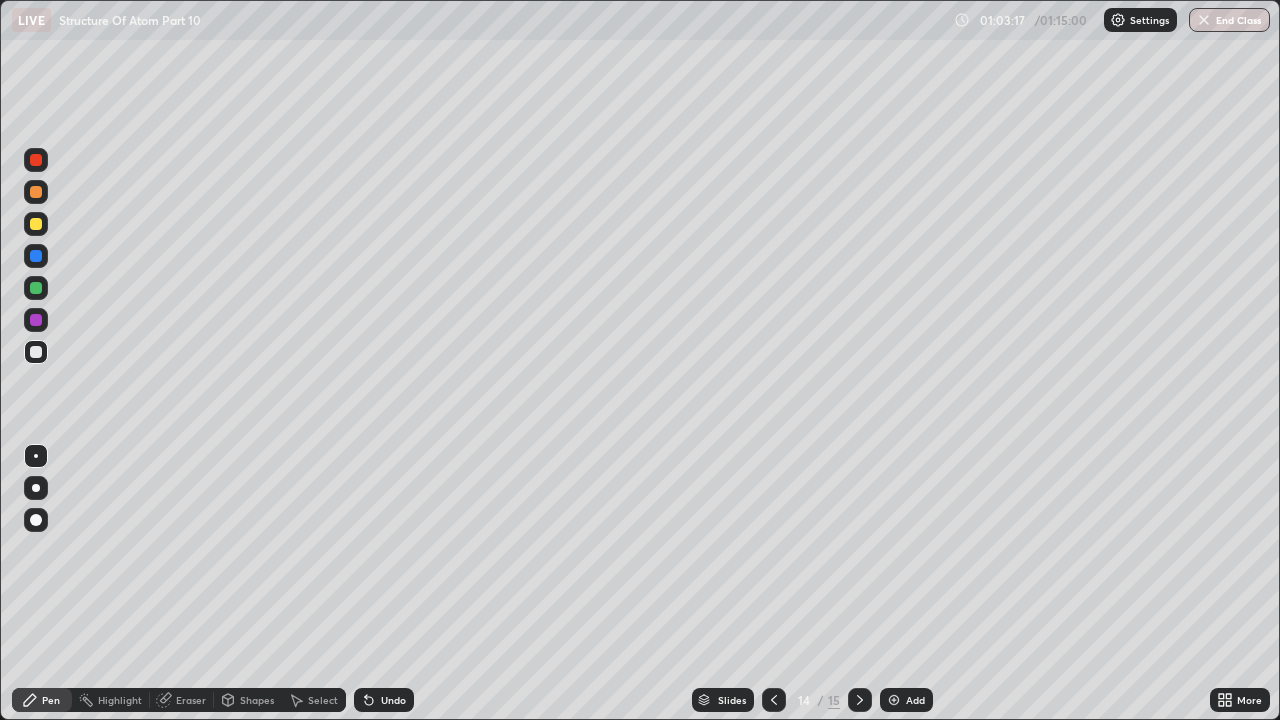 click 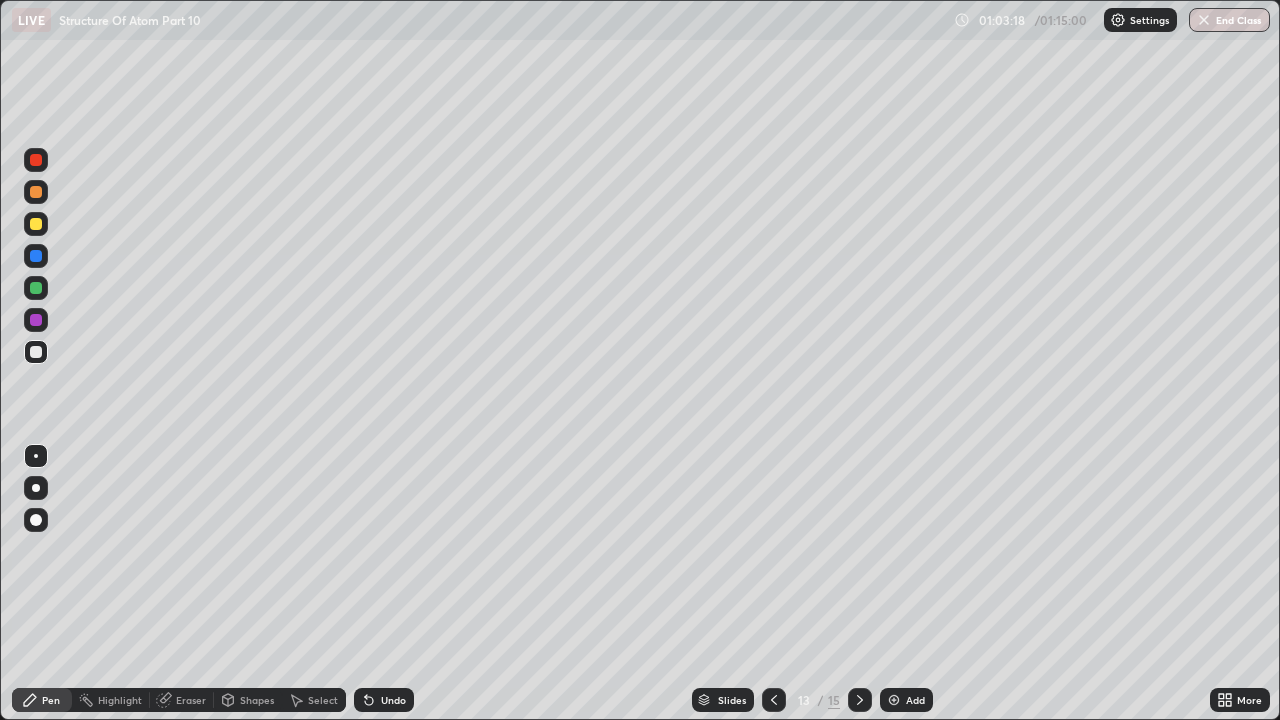 click at bounding box center [860, 700] 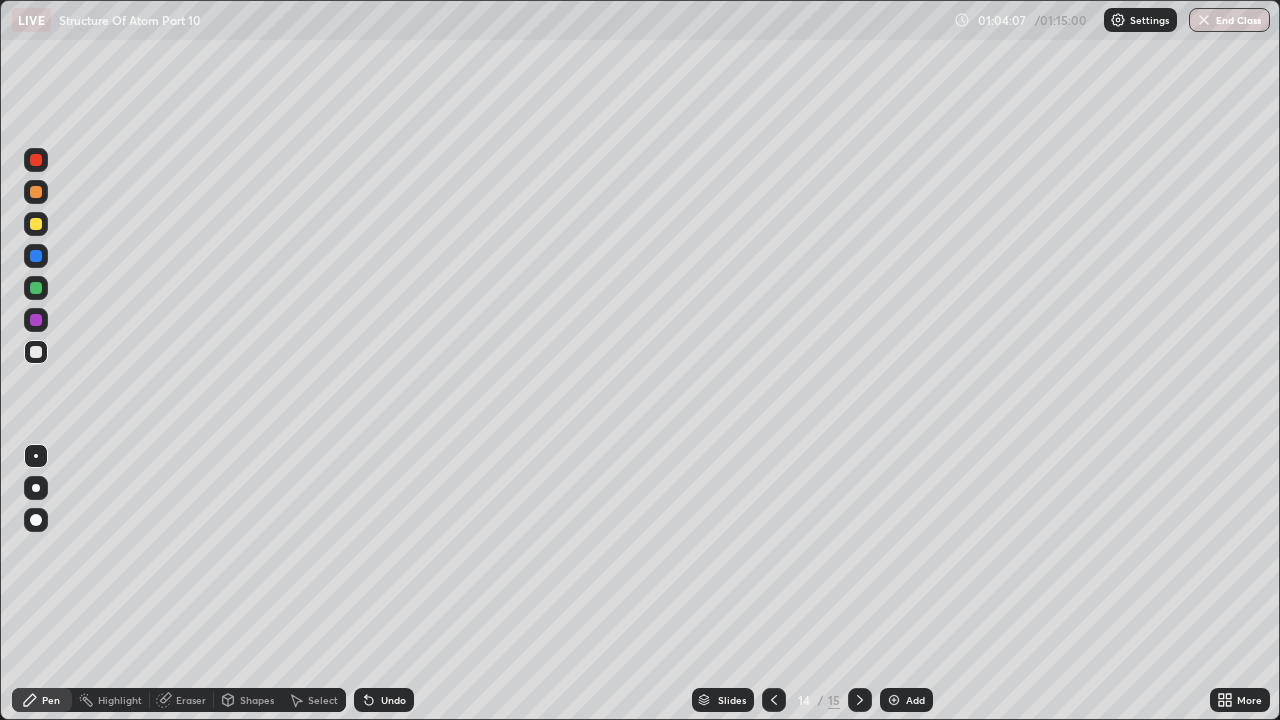 click 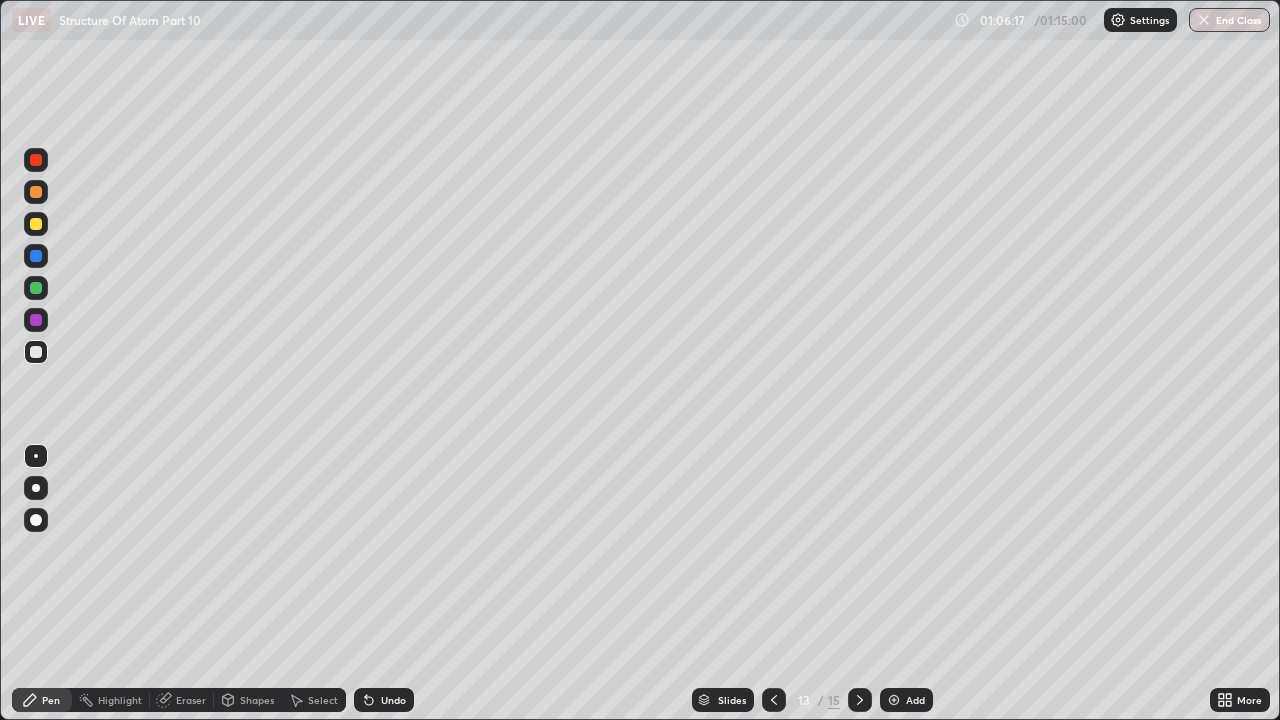 click 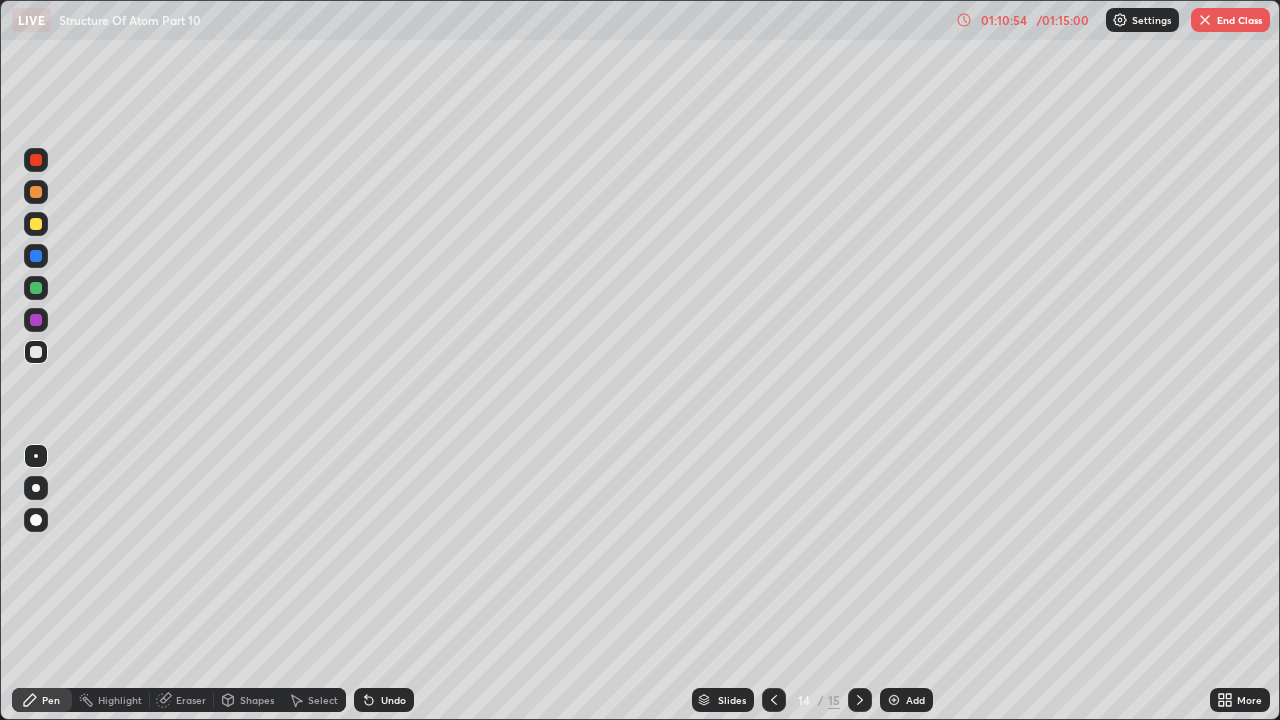 click on "End Class" at bounding box center [1230, 20] 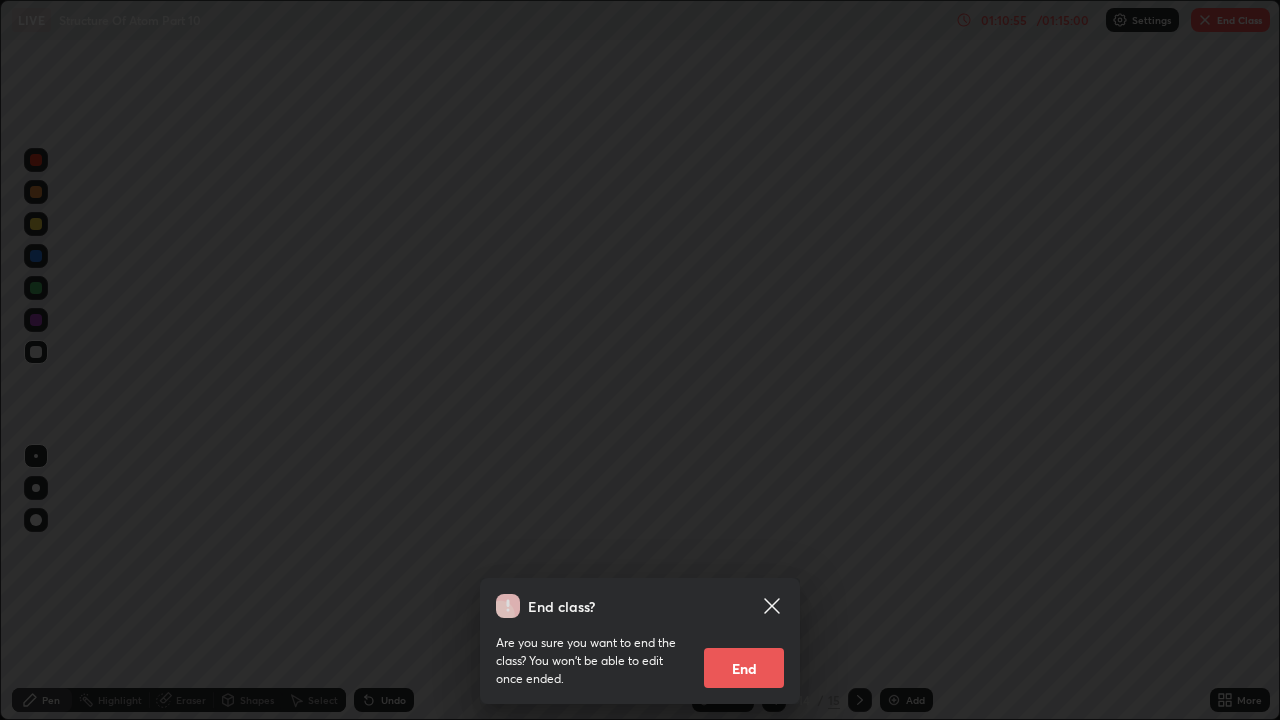click on "End" at bounding box center [744, 668] 